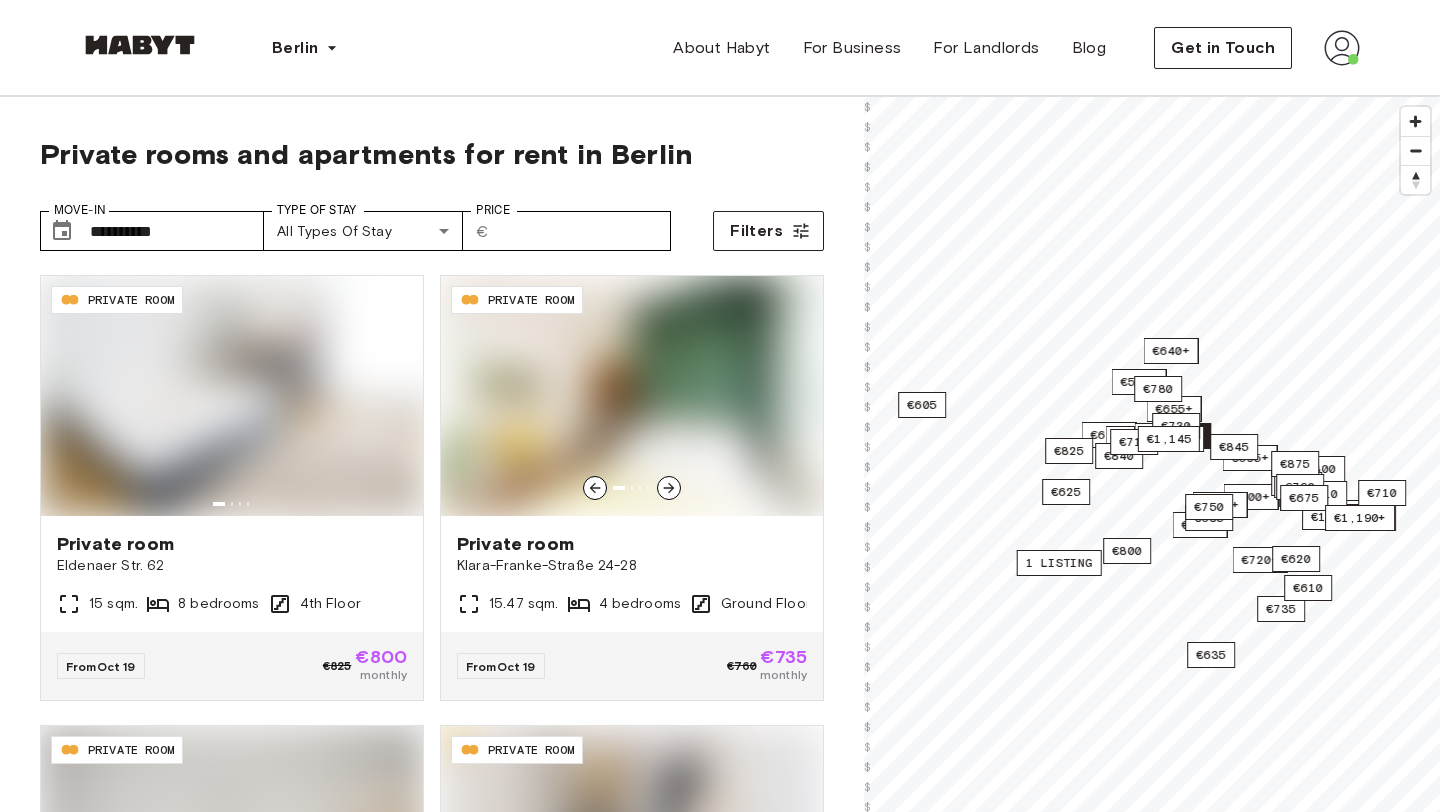 scroll, scrollTop: 0, scrollLeft: 0, axis: both 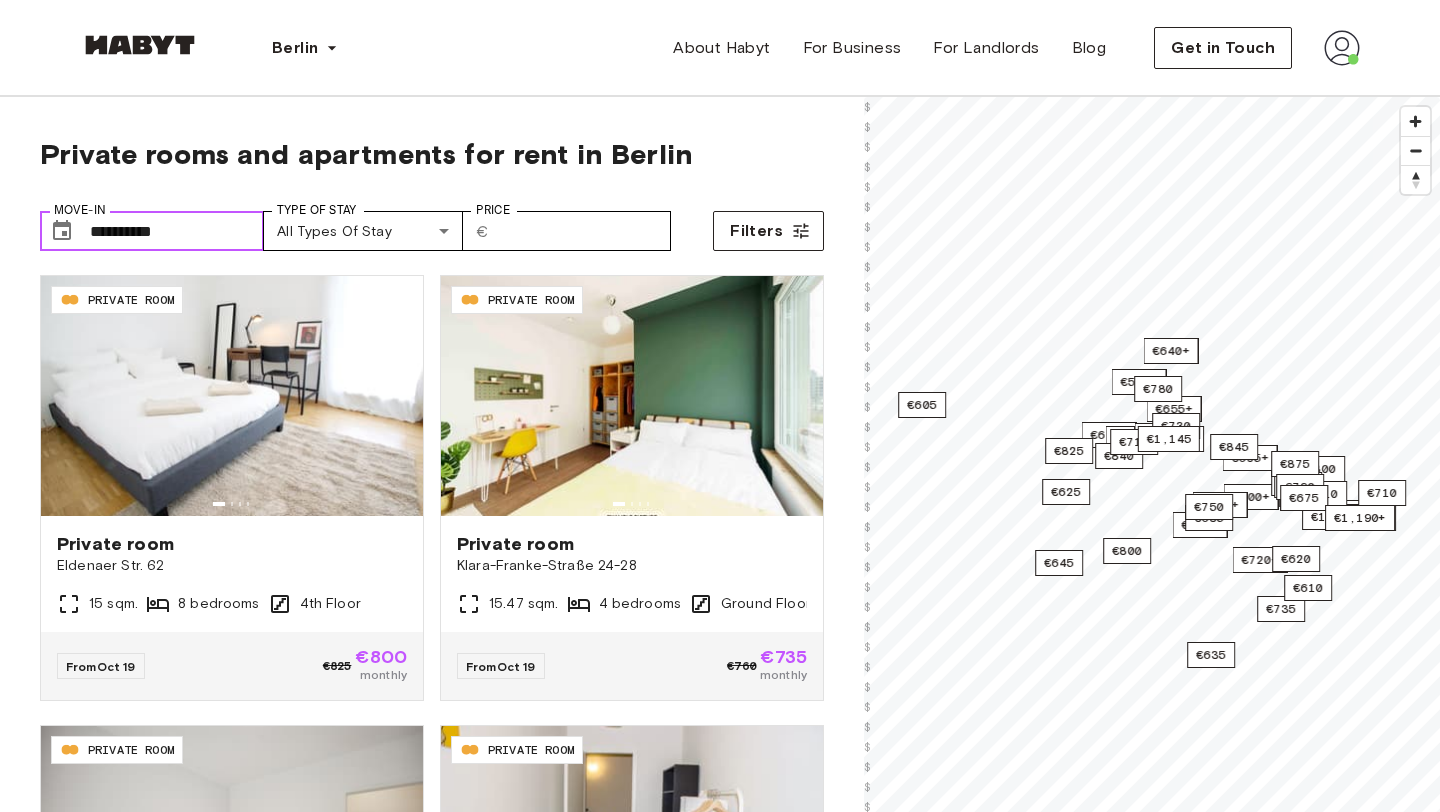 click on "**********" at bounding box center (177, 231) 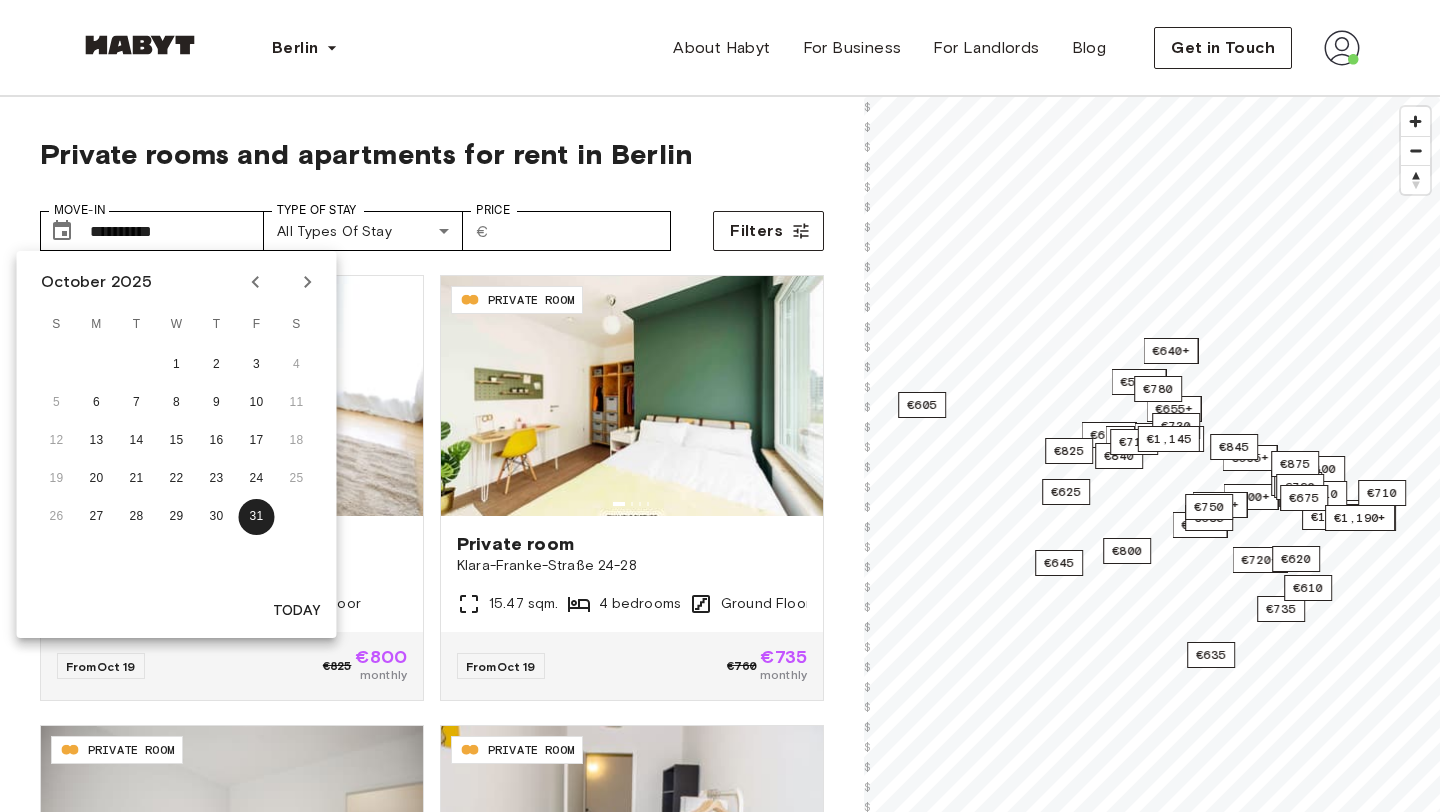 click 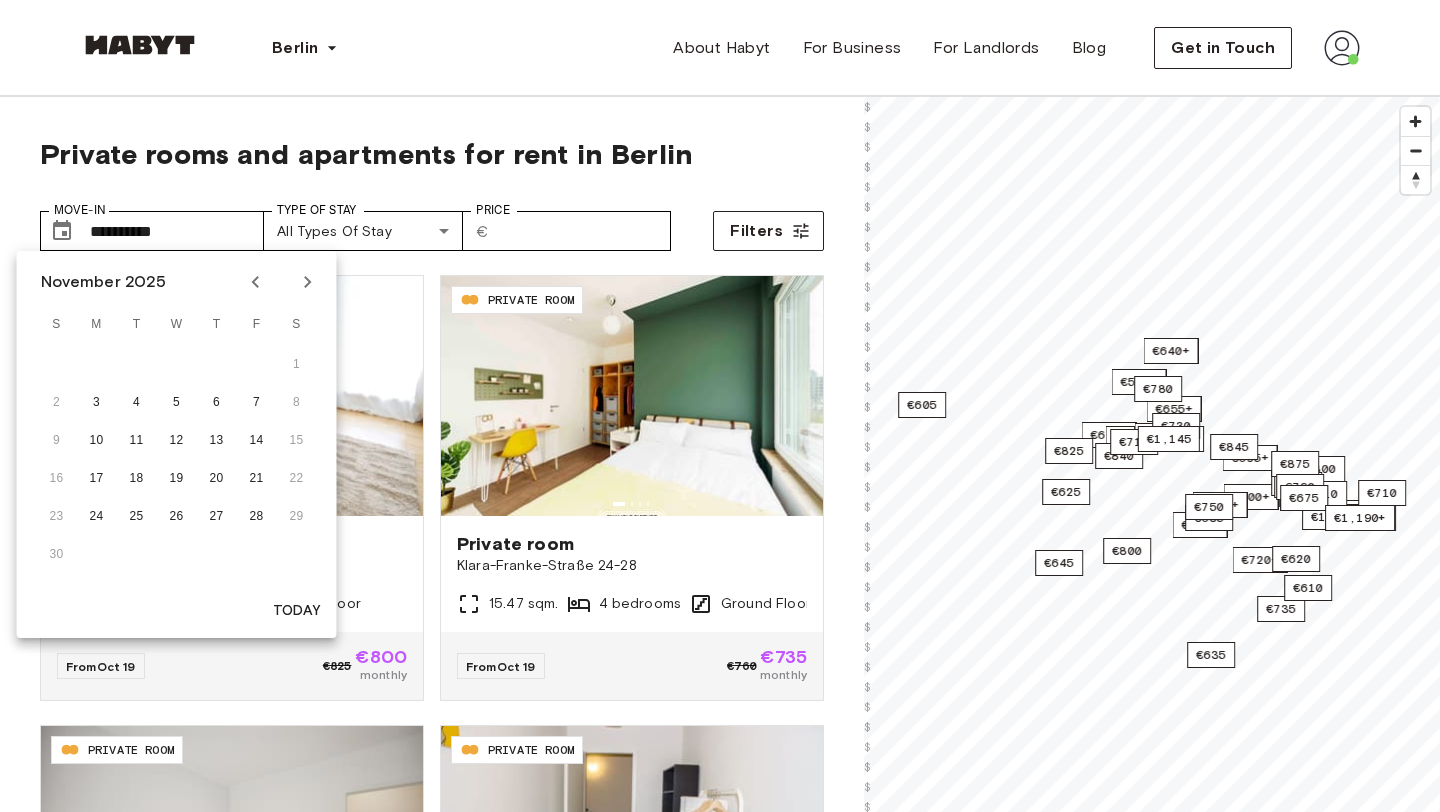 click on "1" at bounding box center (177, 365) 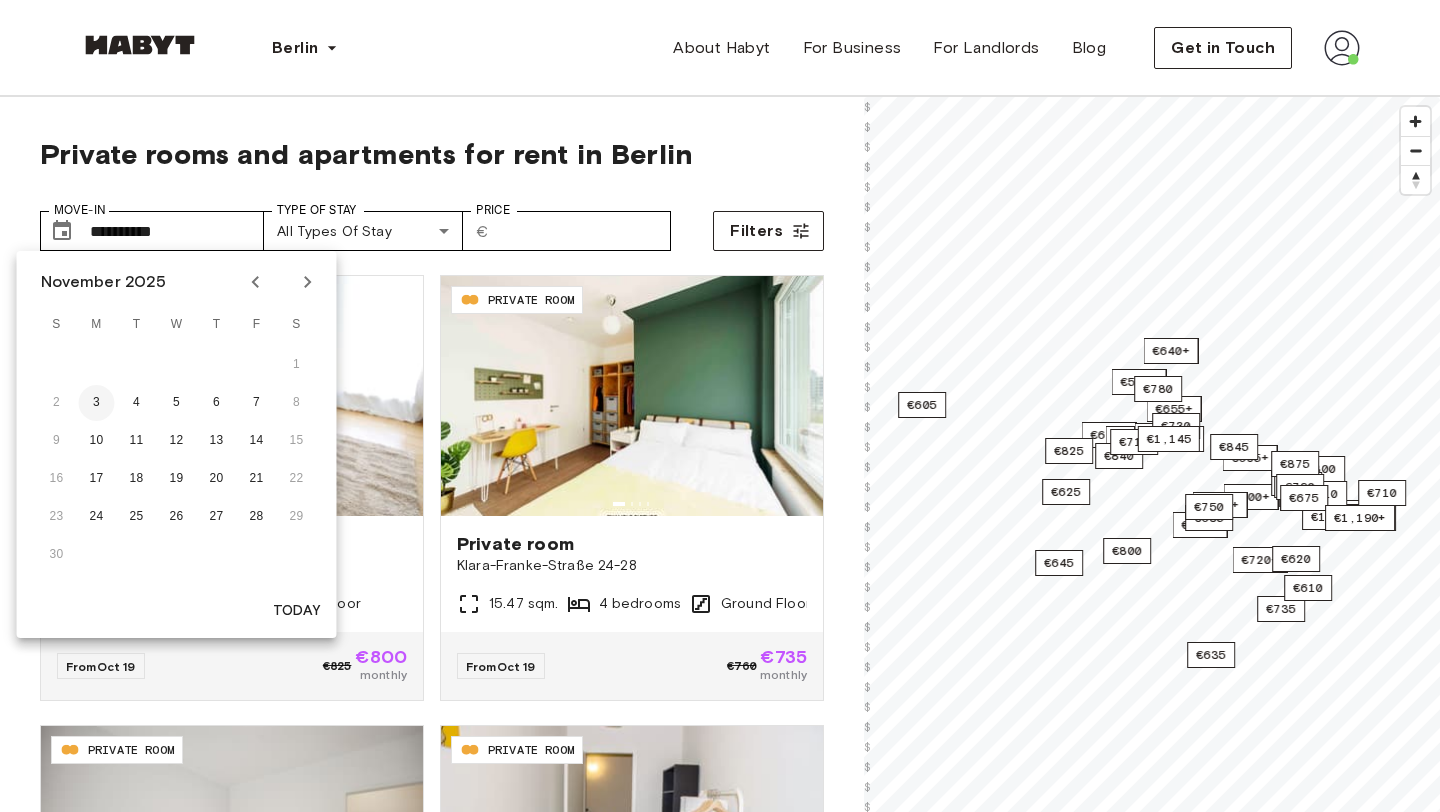 click on "3" at bounding box center (97, 403) 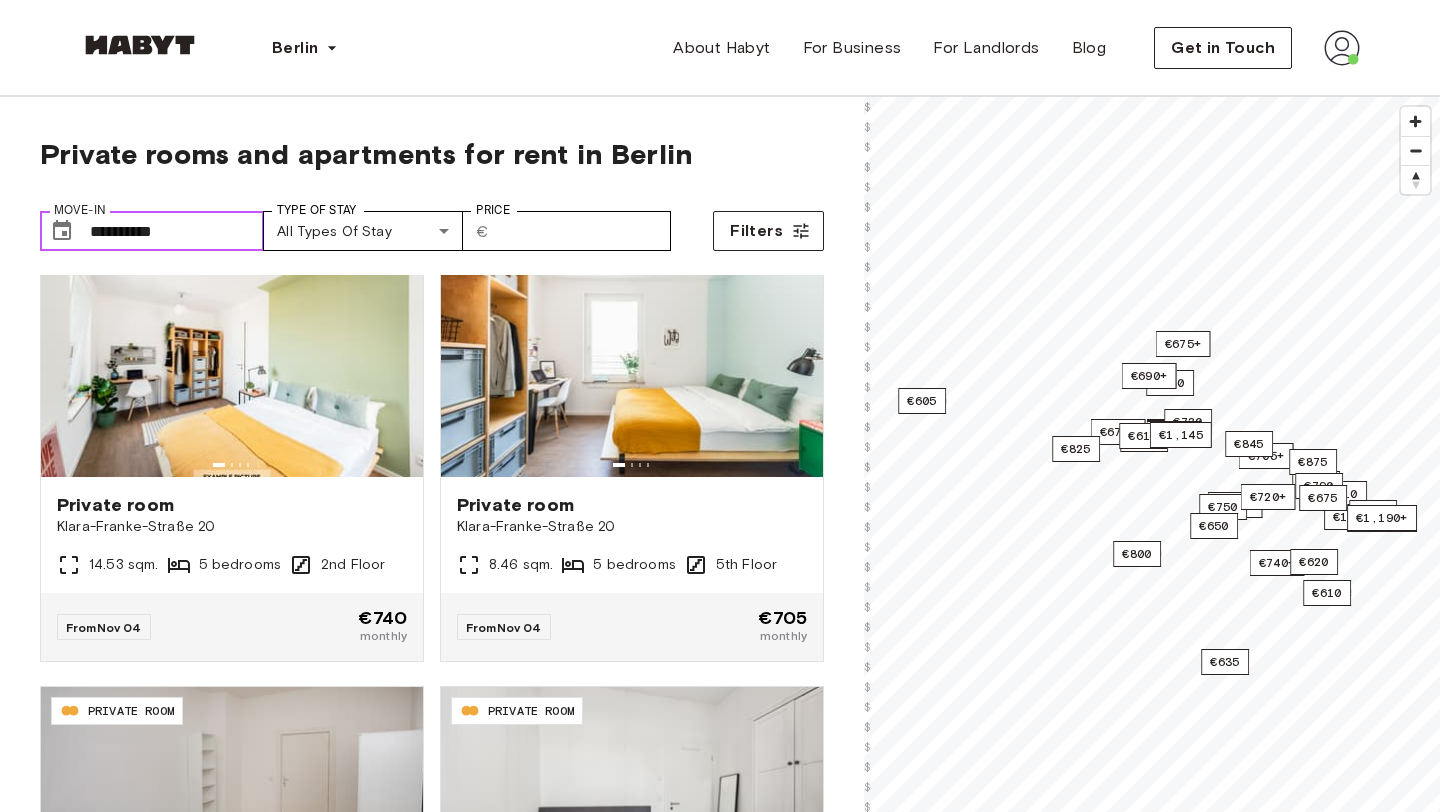 scroll, scrollTop: 2298, scrollLeft: 0, axis: vertical 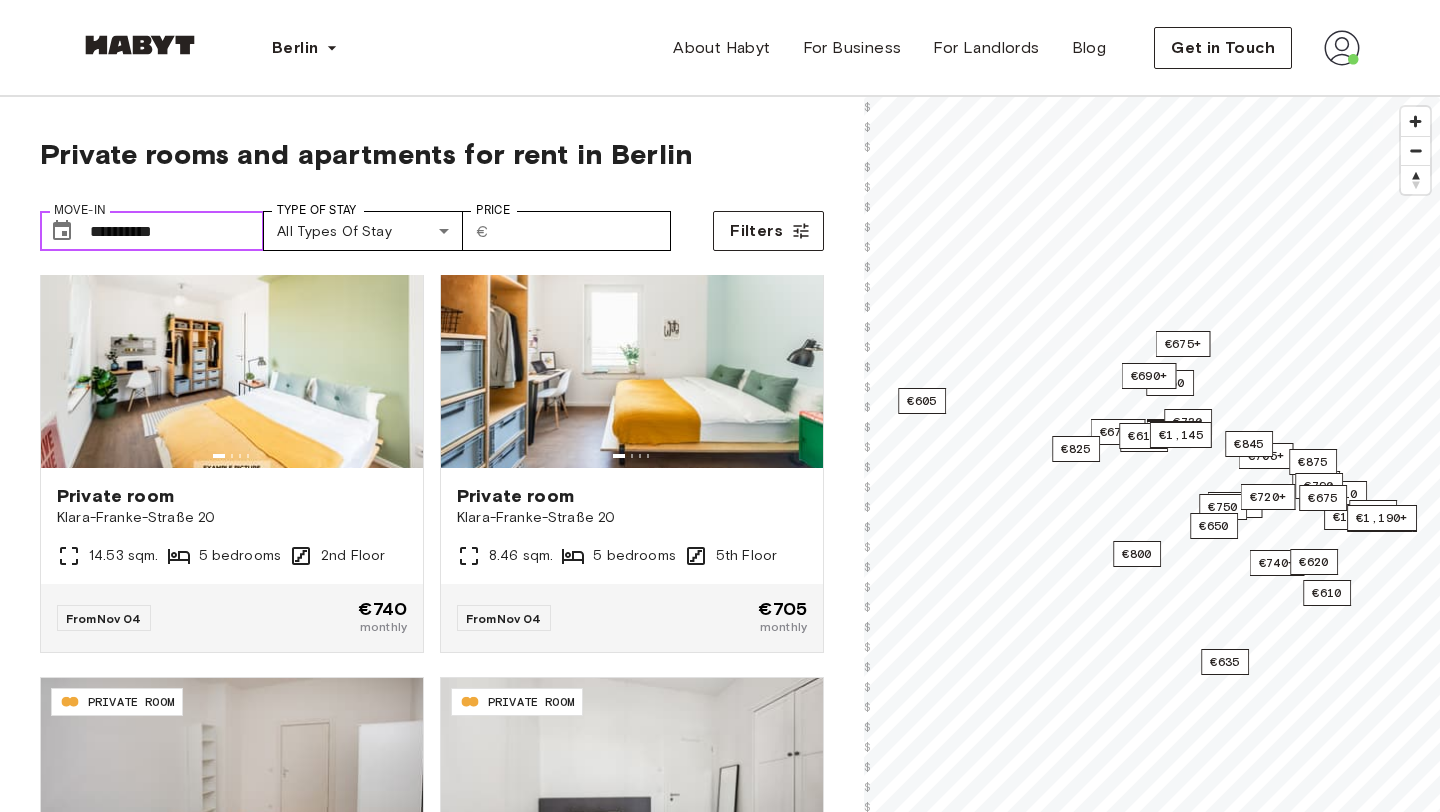 click on "**********" at bounding box center [177, 231] 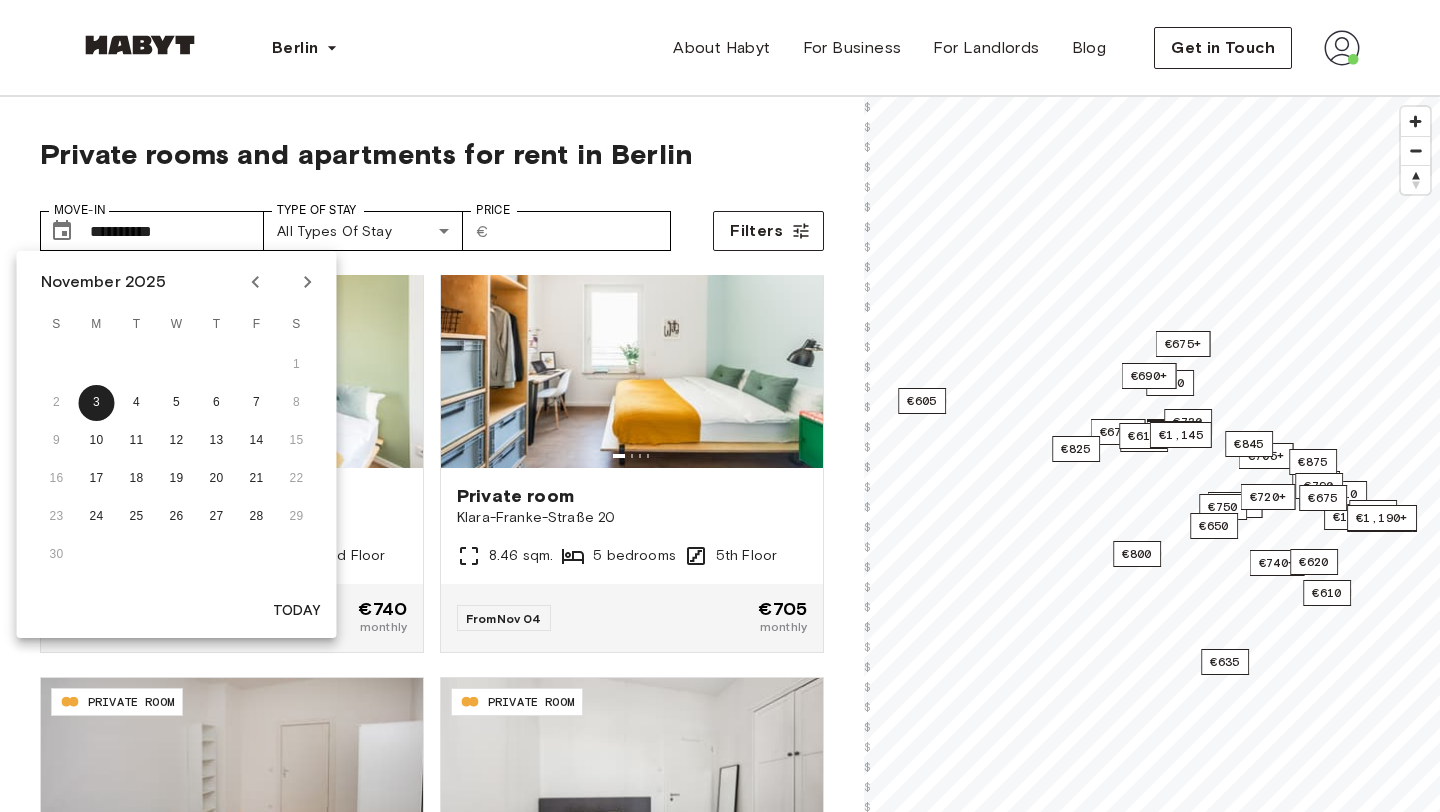 click 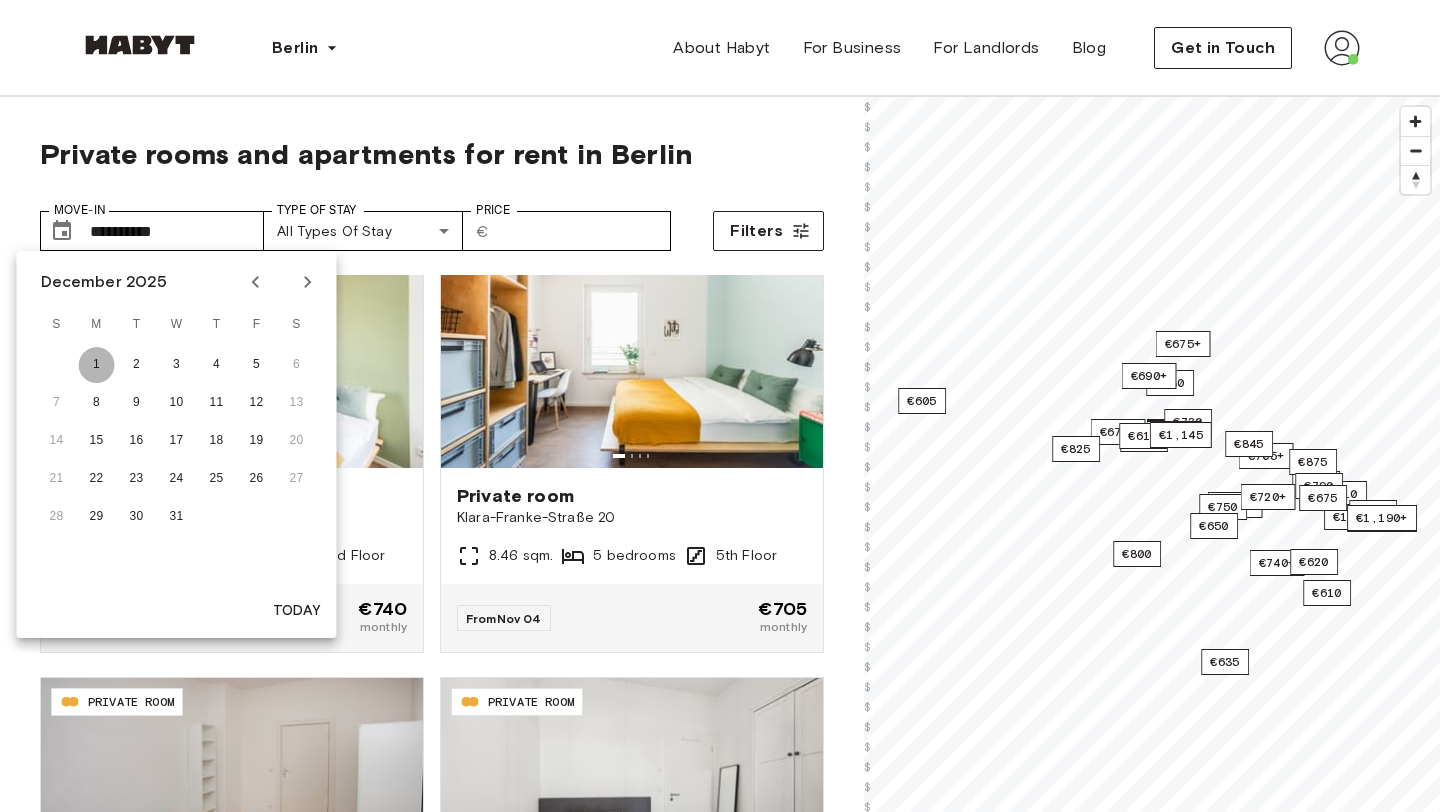 click on "1" at bounding box center [97, 365] 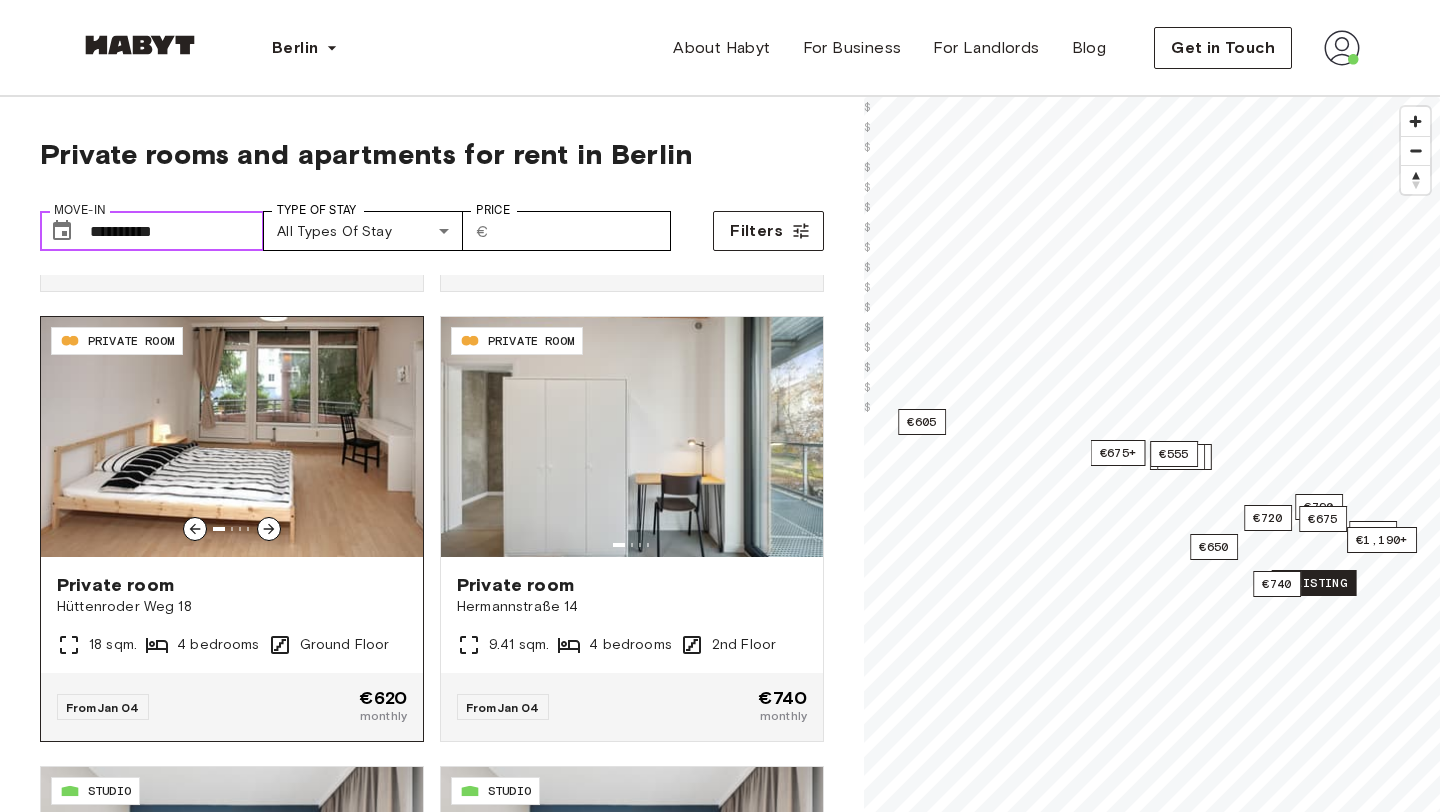 scroll, scrollTop: 2211, scrollLeft: 0, axis: vertical 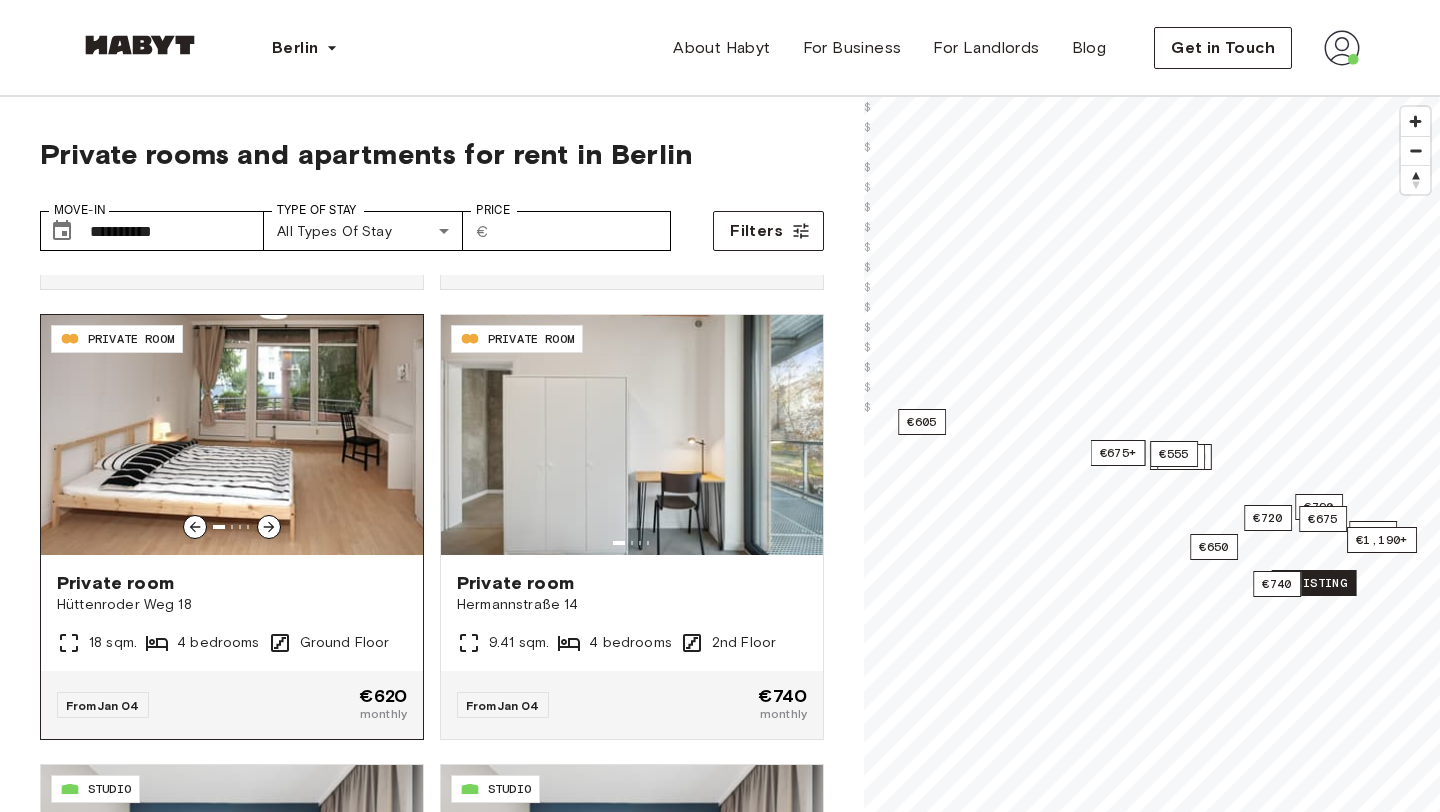 click on "Private room" at bounding box center (232, 583) 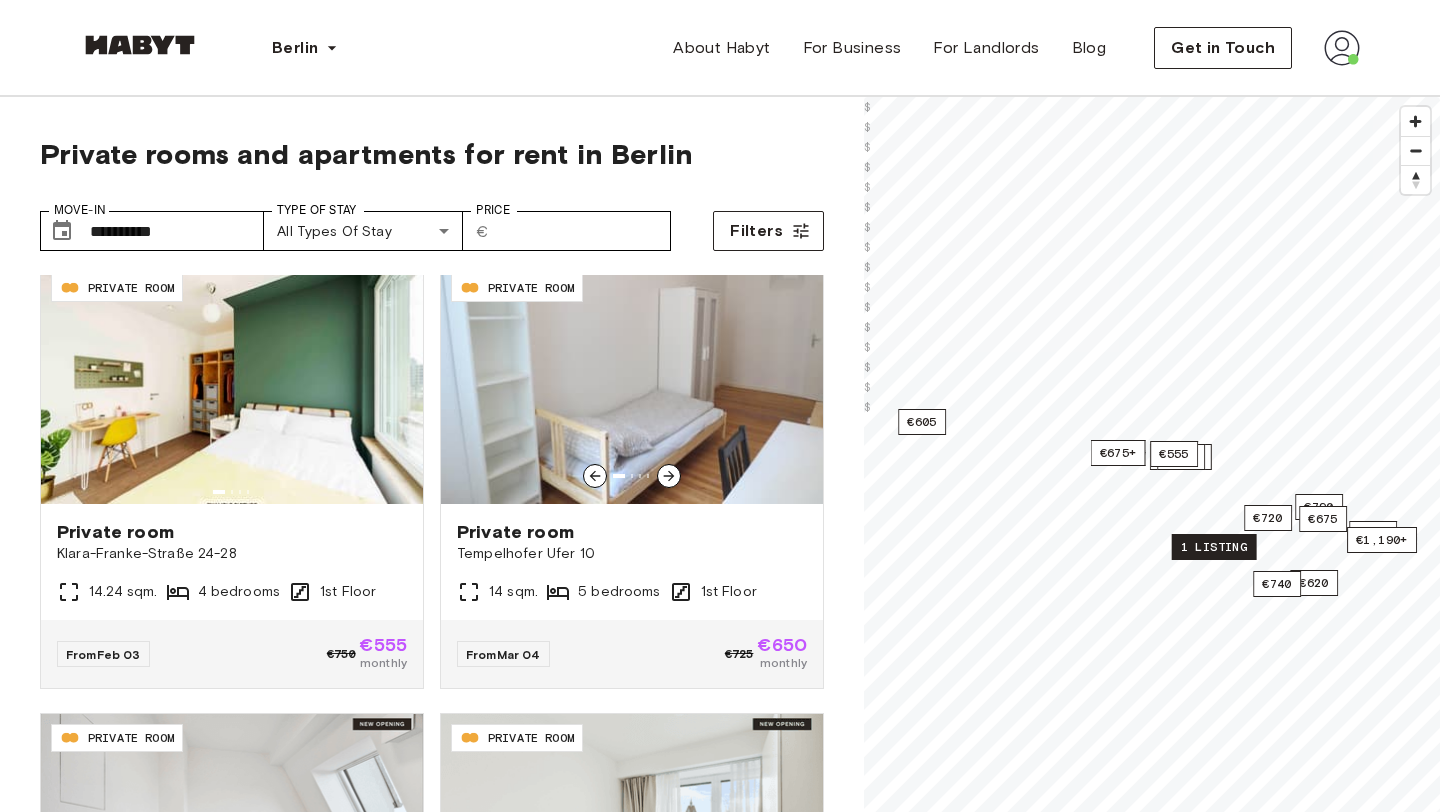 scroll, scrollTop: 3618, scrollLeft: 0, axis: vertical 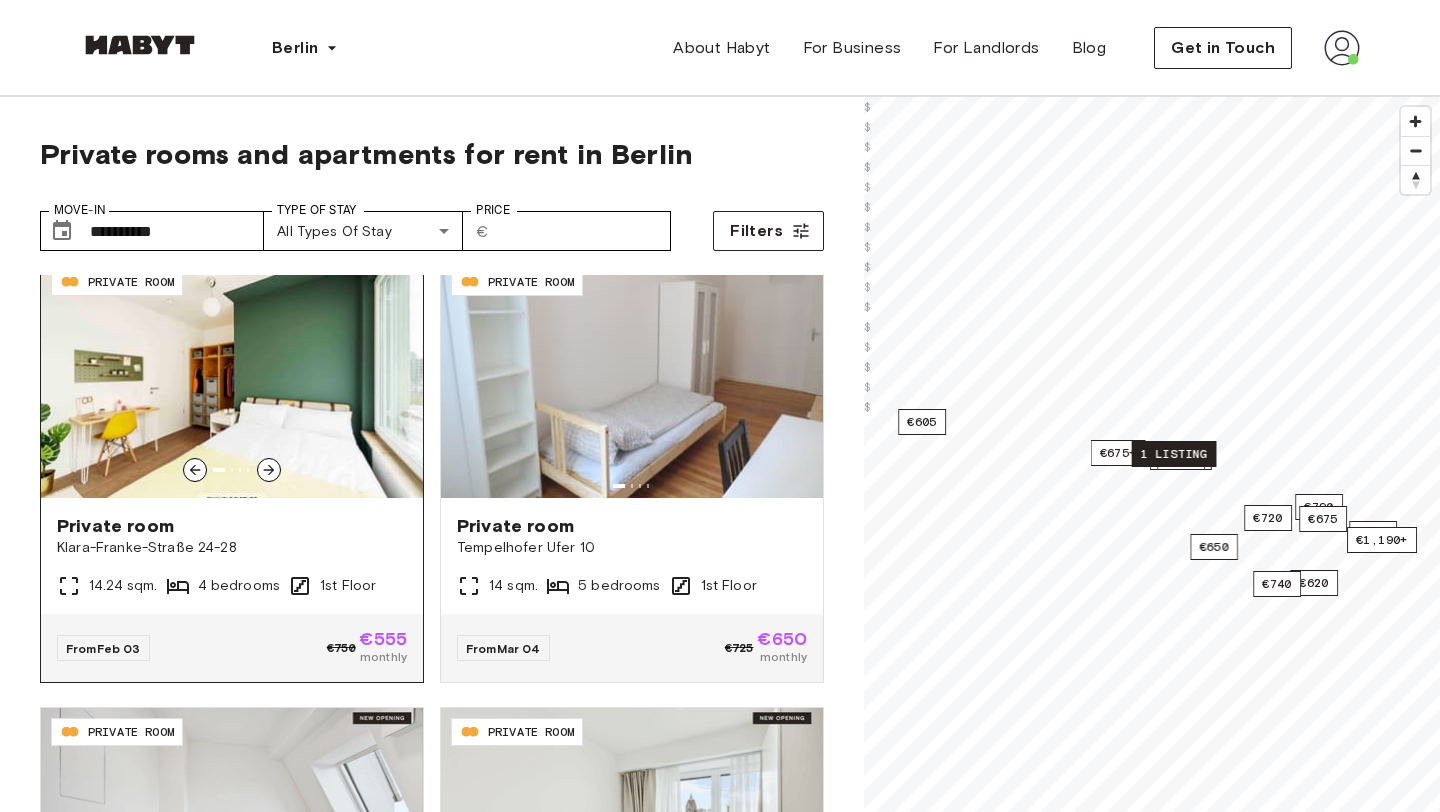 click 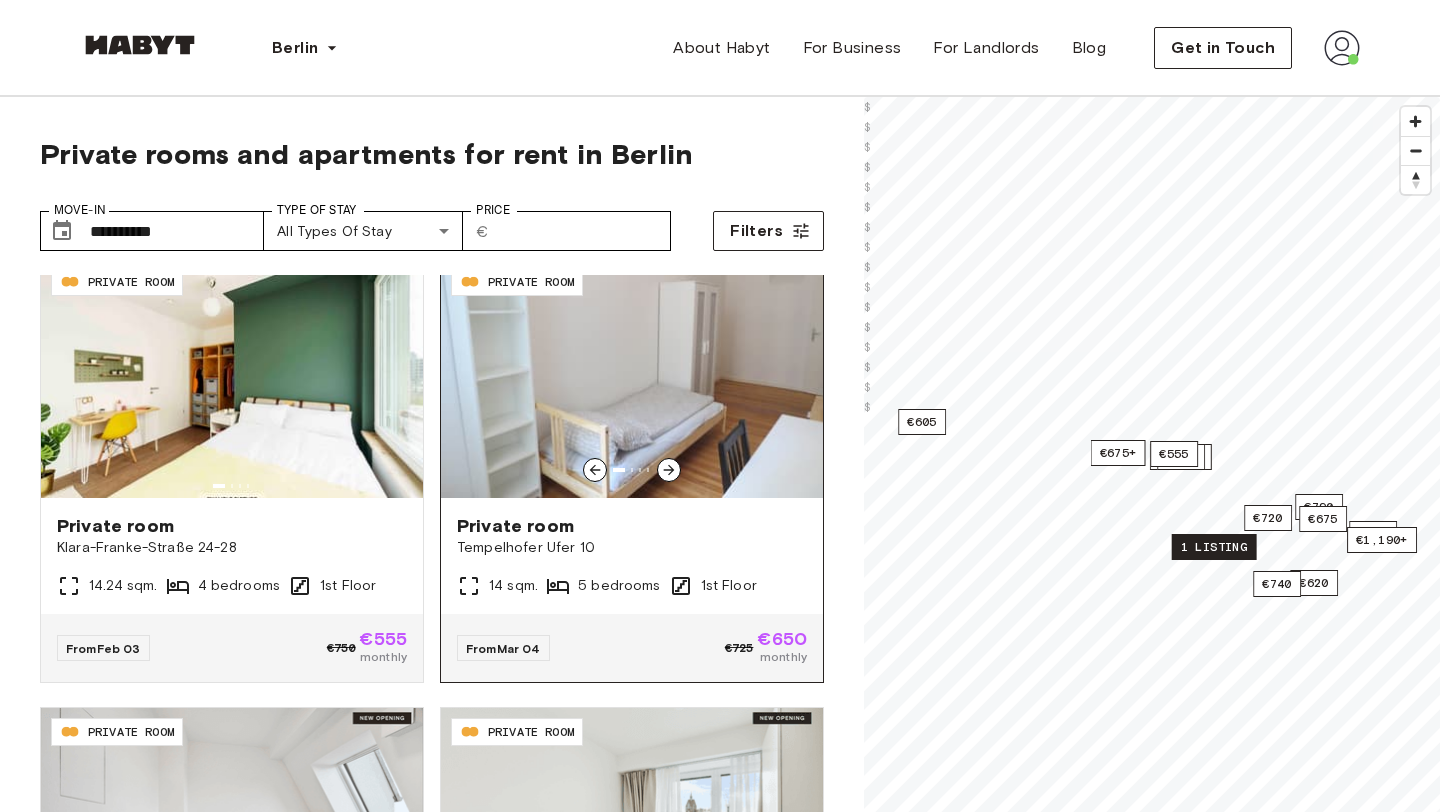 scroll, scrollTop: 3704, scrollLeft: 0, axis: vertical 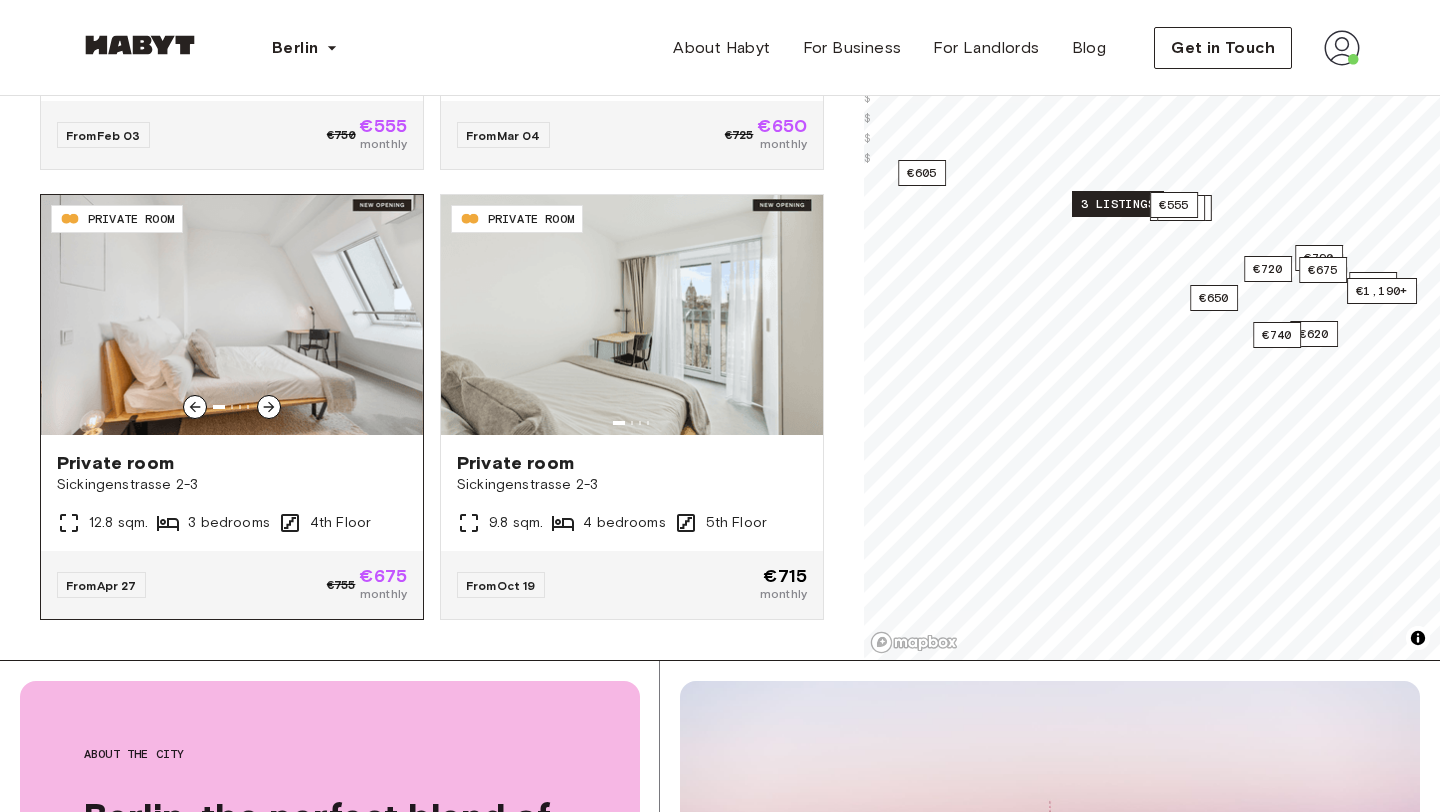 click on "Sickingenstrasse 2-3" at bounding box center (232, 485) 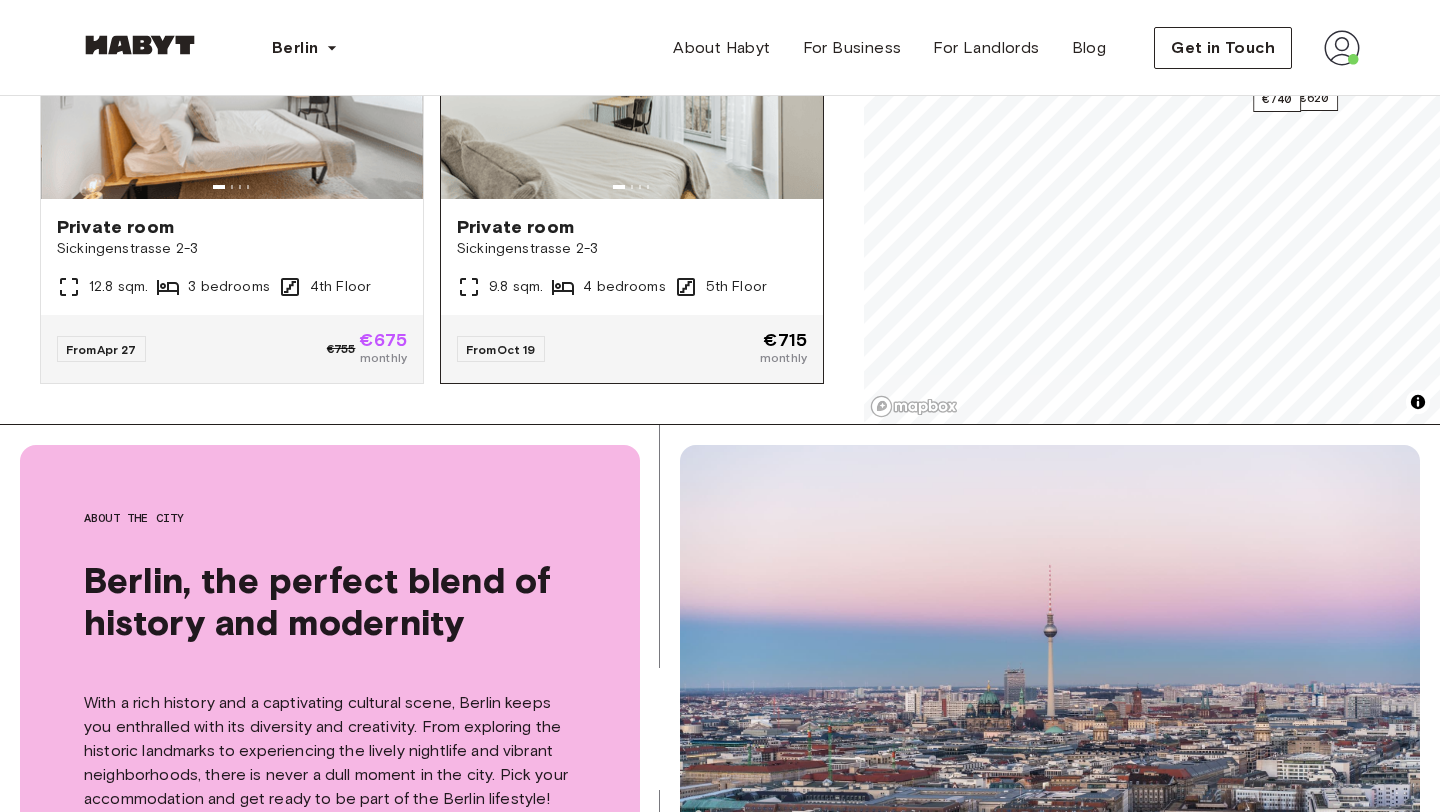 scroll, scrollTop: 649, scrollLeft: 0, axis: vertical 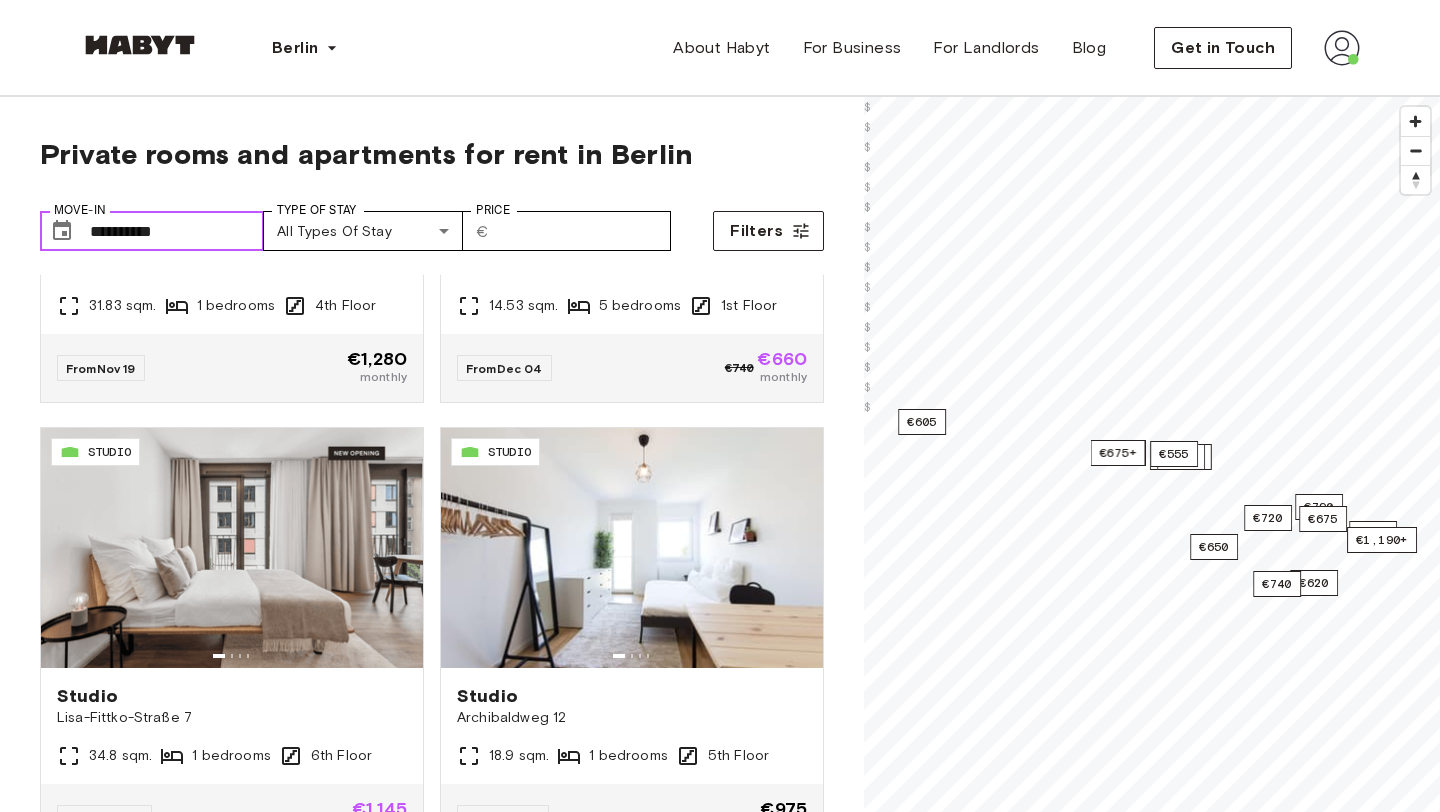 click on "**********" at bounding box center [177, 231] 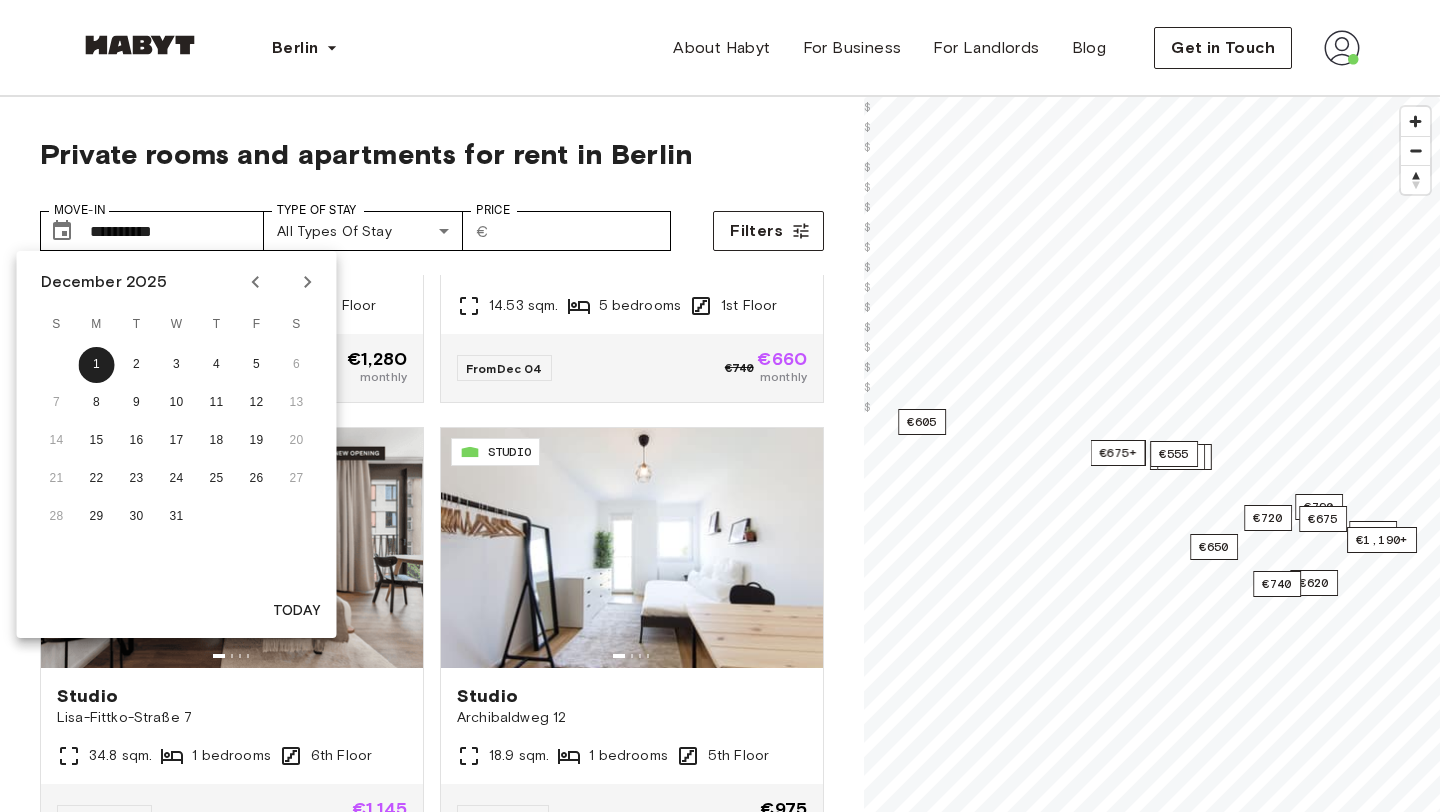 click 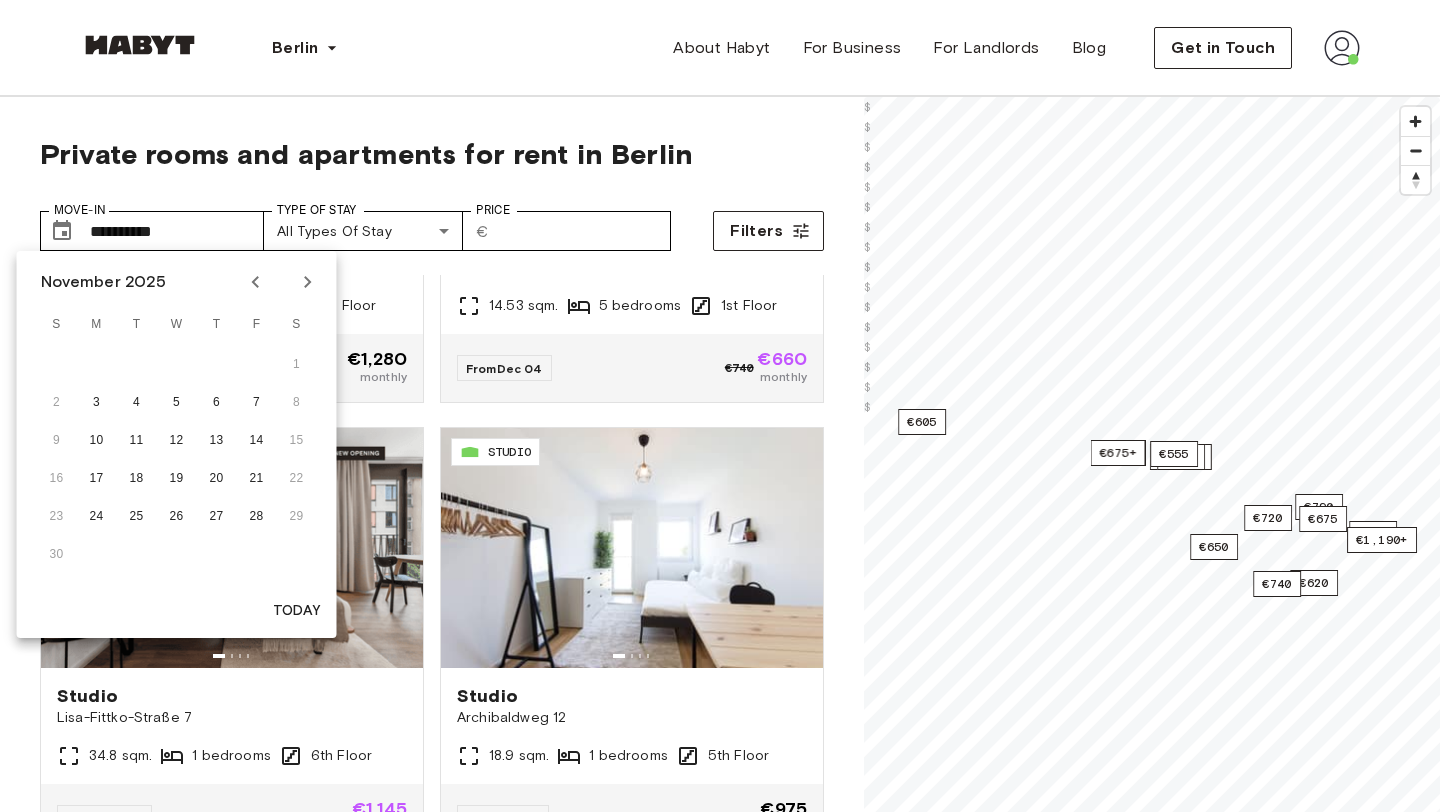click 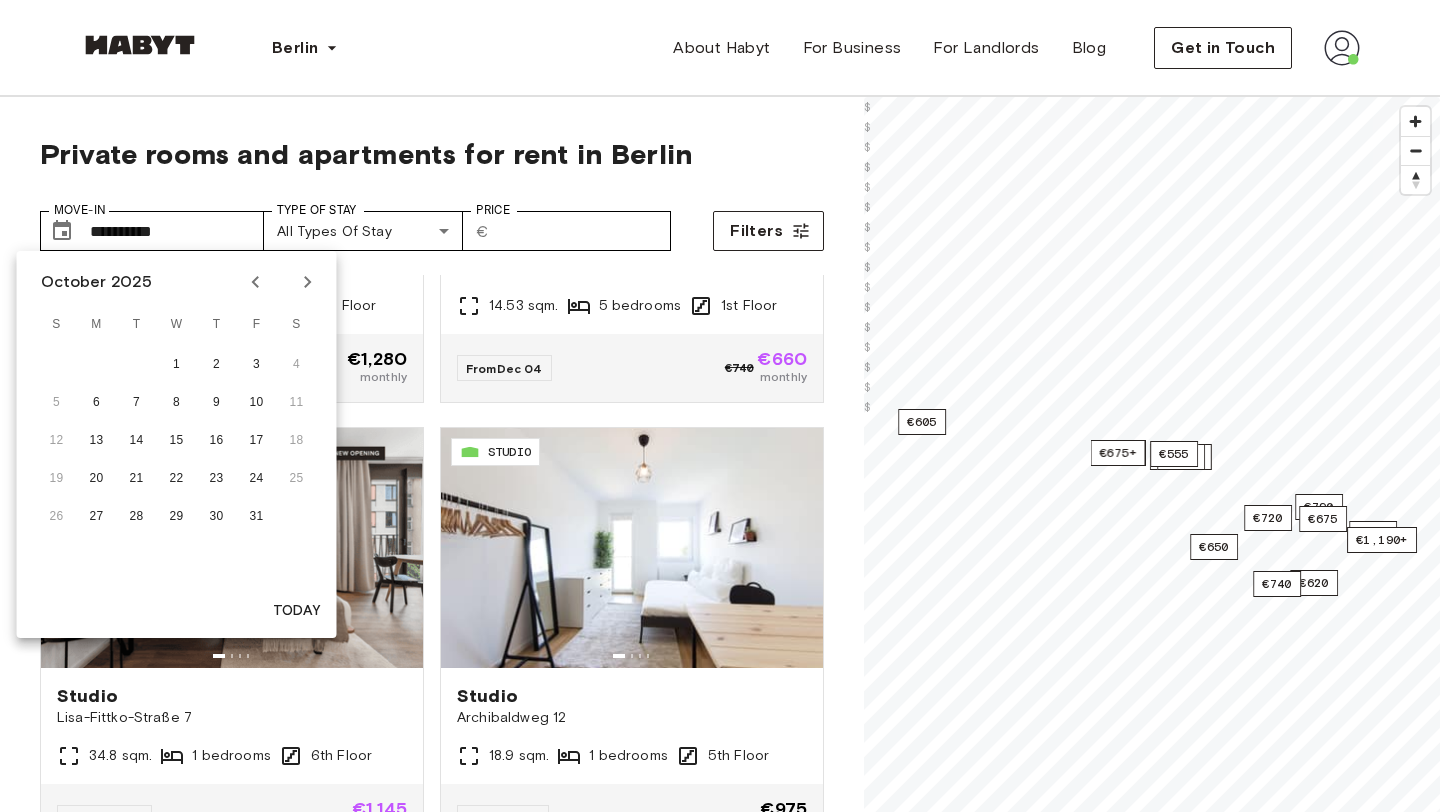 click 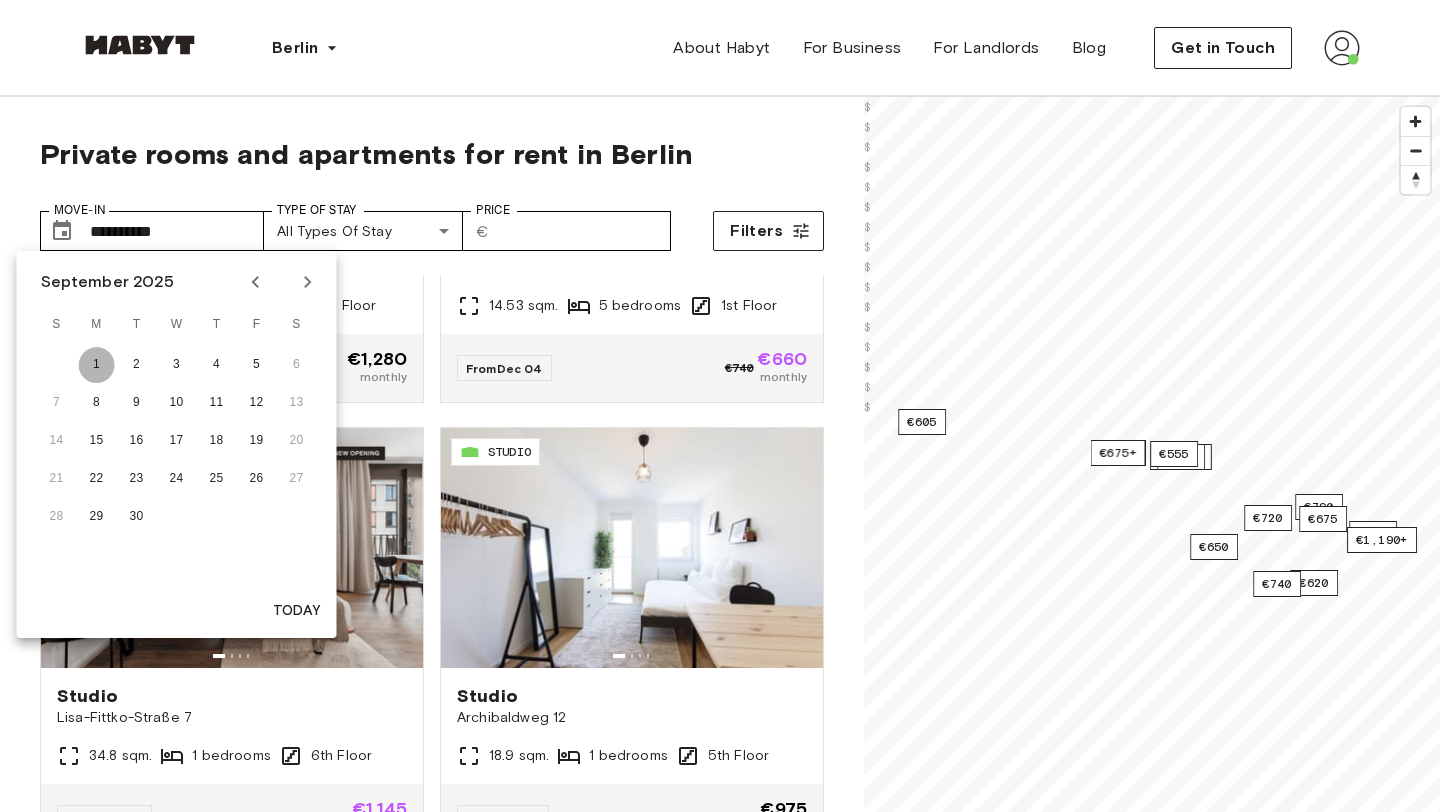 click on "1" at bounding box center [97, 365] 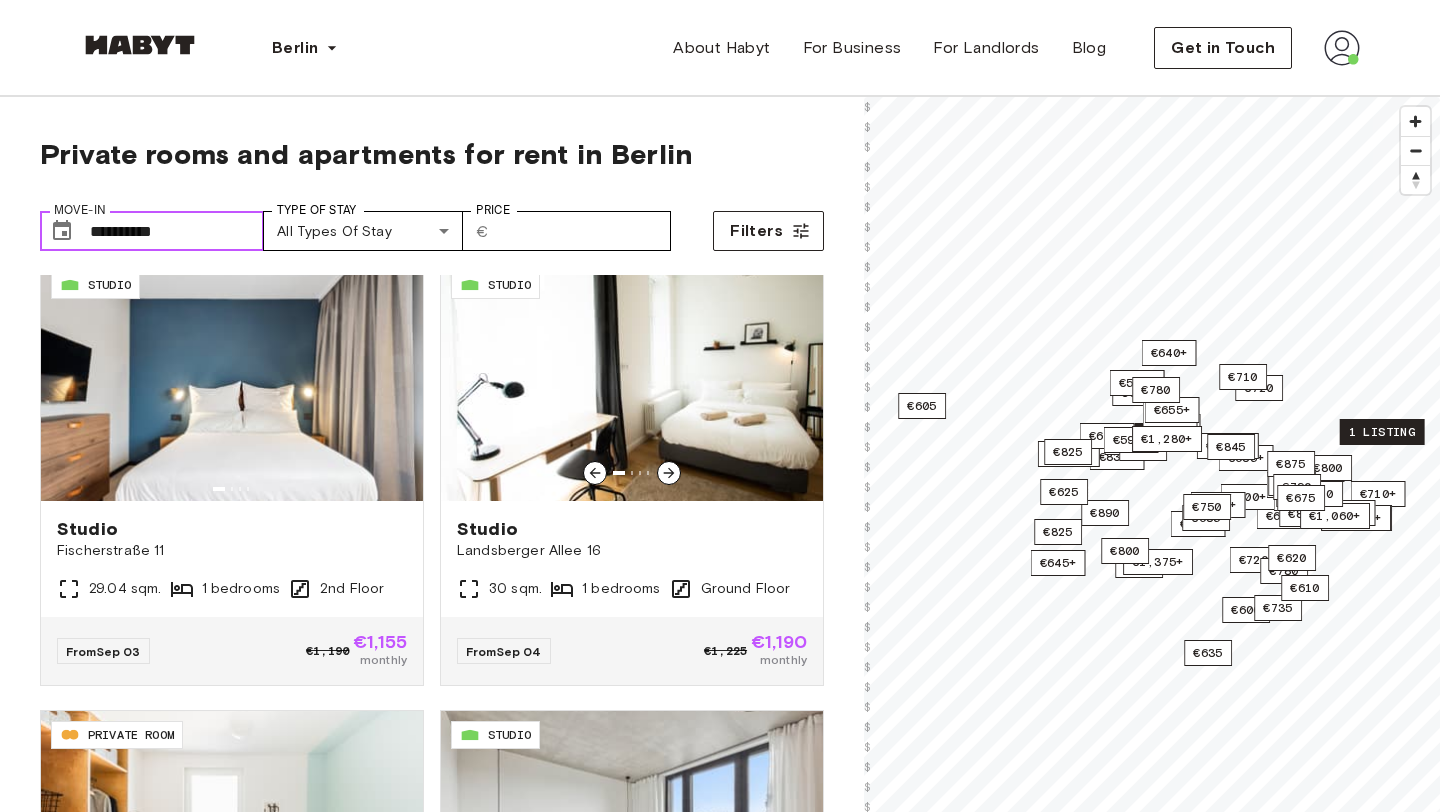scroll, scrollTop: 2310, scrollLeft: 0, axis: vertical 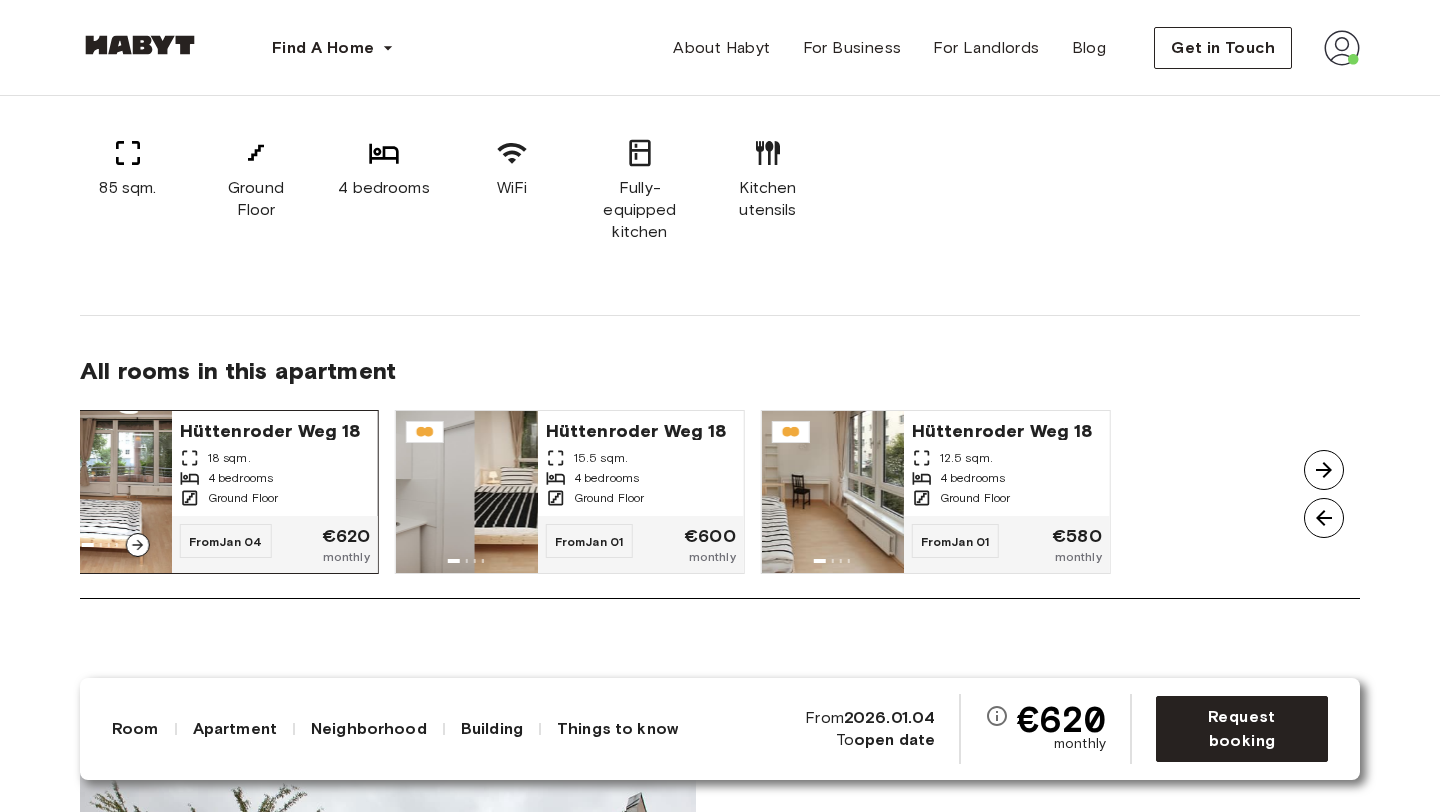 drag, startPoint x: 847, startPoint y: 468, endPoint x: 342, endPoint y: 485, distance: 505.28607 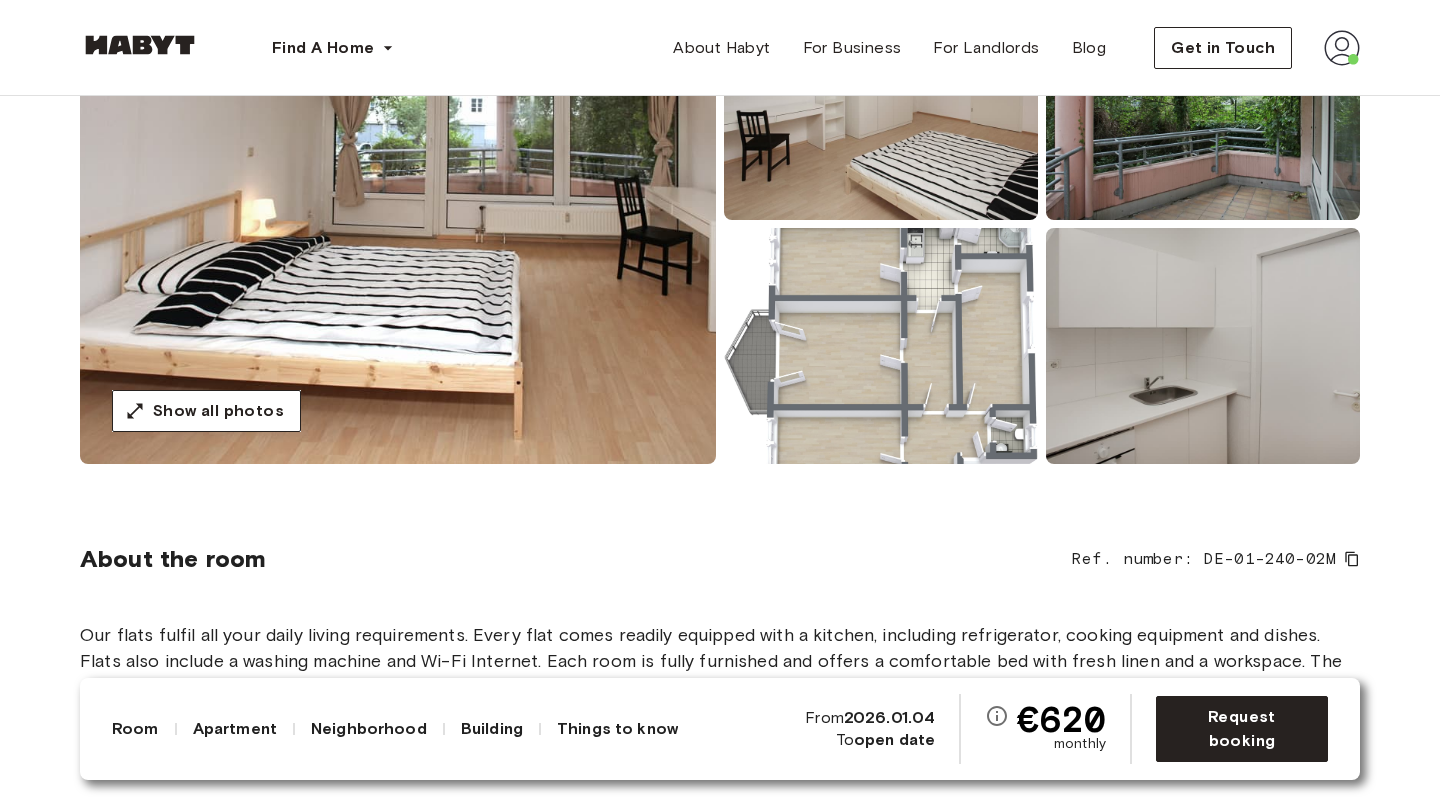scroll, scrollTop: 279, scrollLeft: 0, axis: vertical 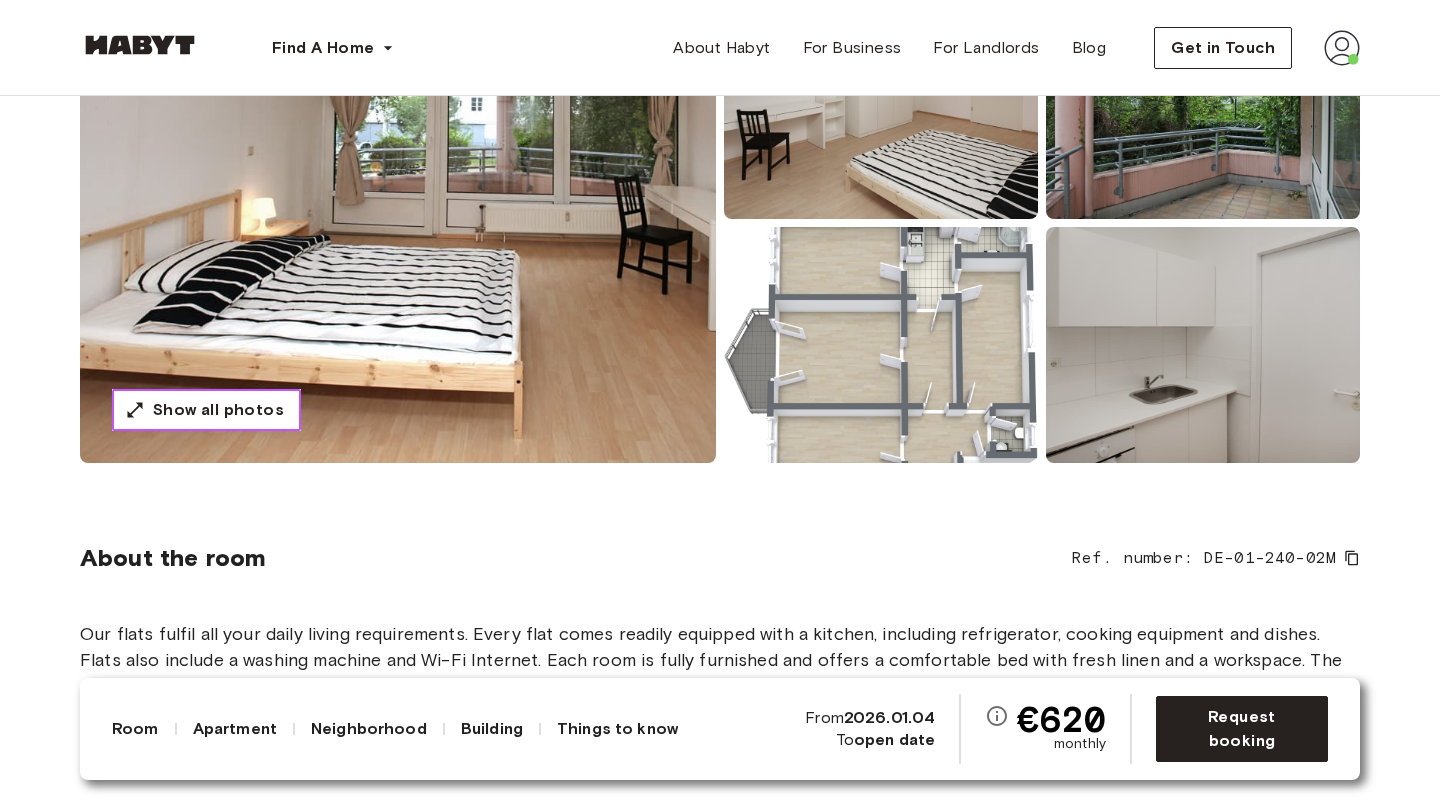 click on "Show all photos" at bounding box center (218, 410) 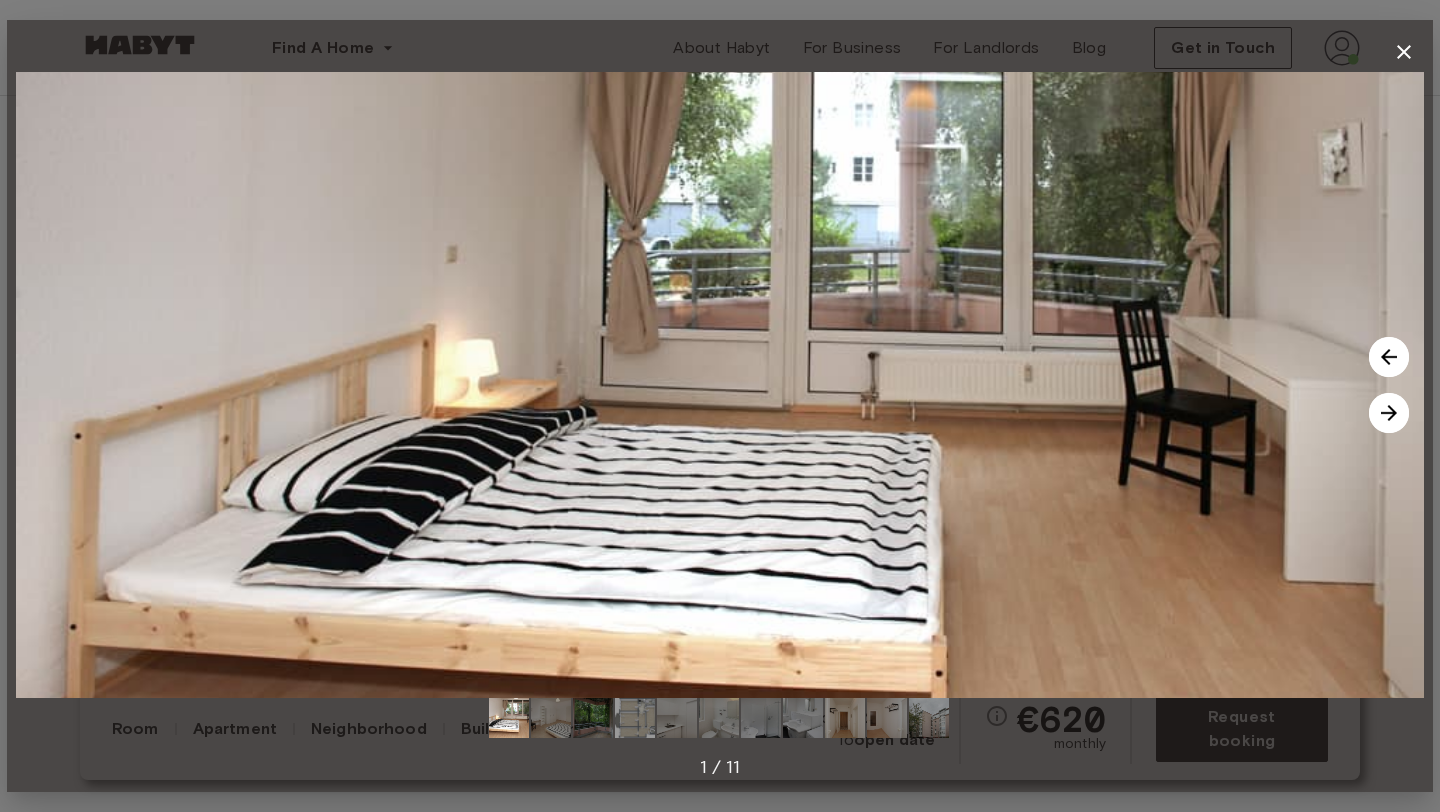 click at bounding box center [1389, 413] 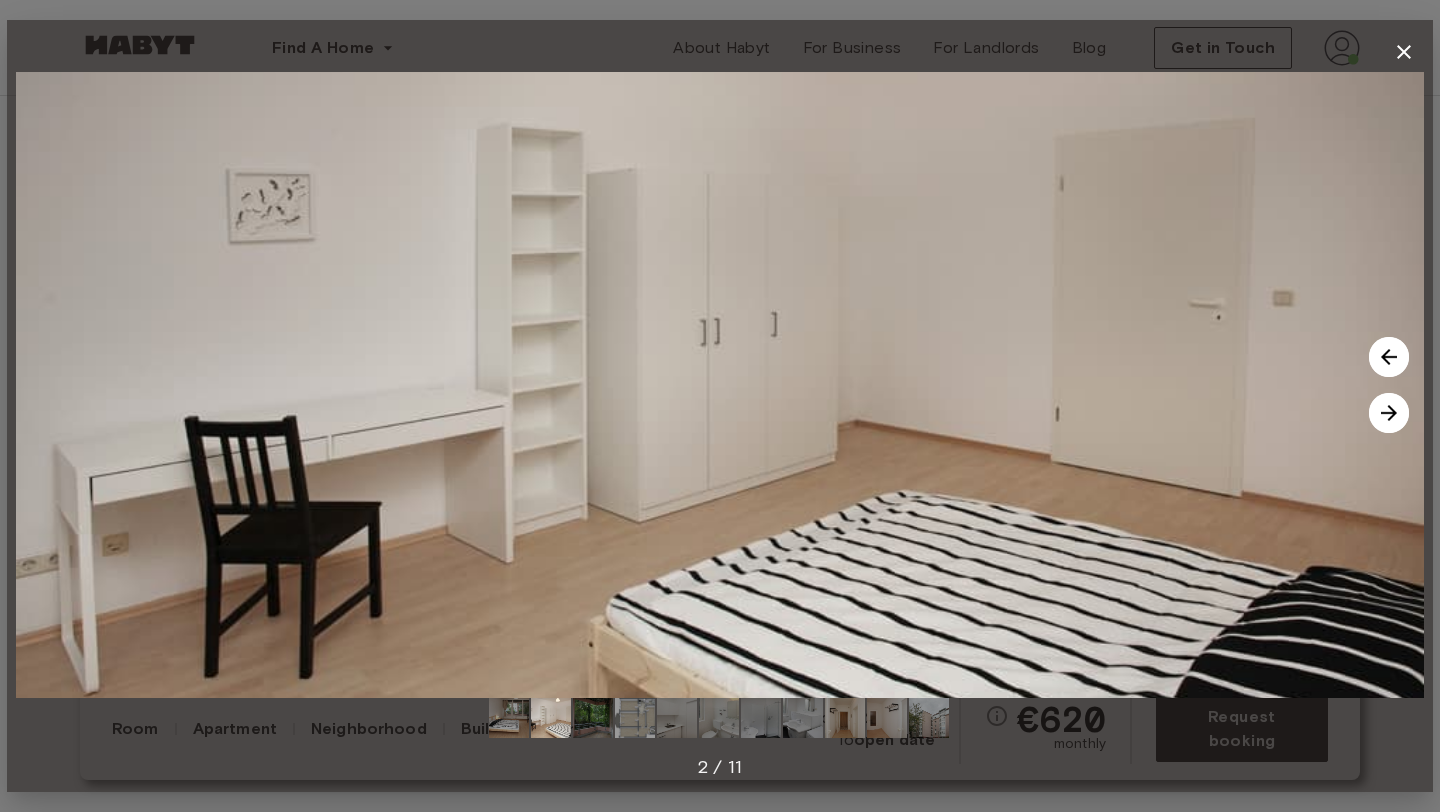 click at bounding box center [1389, 413] 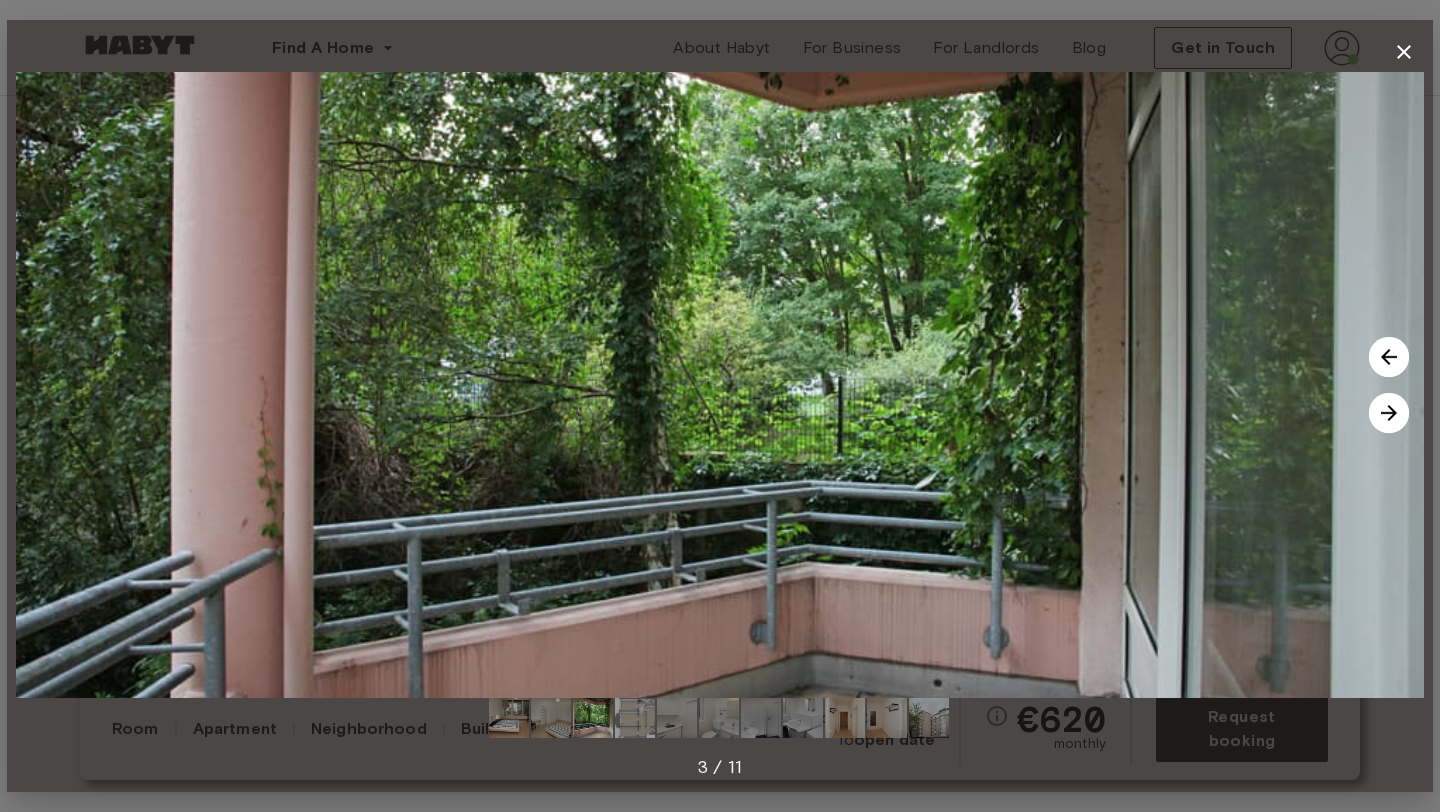 click at bounding box center [1389, 413] 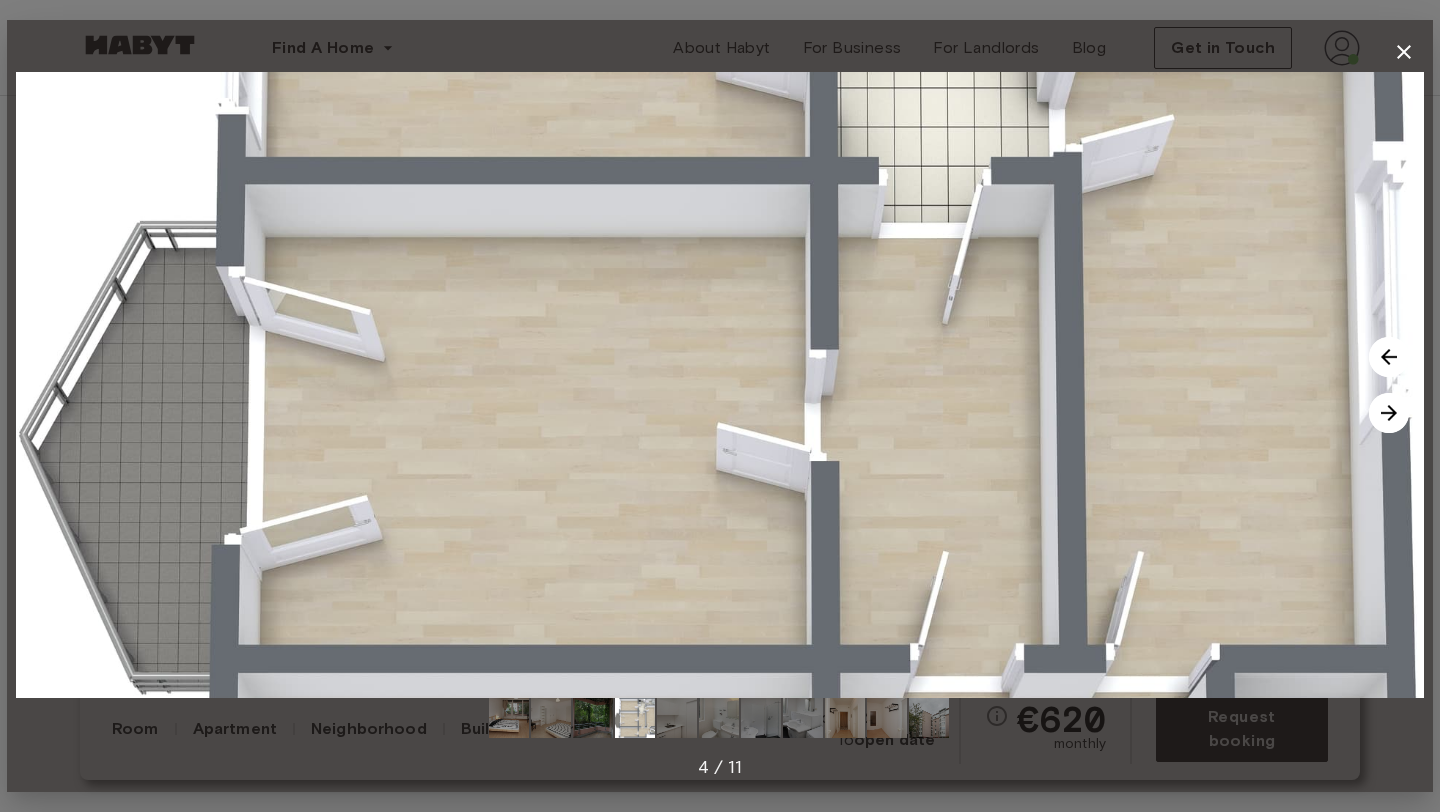 click at bounding box center (1389, 413) 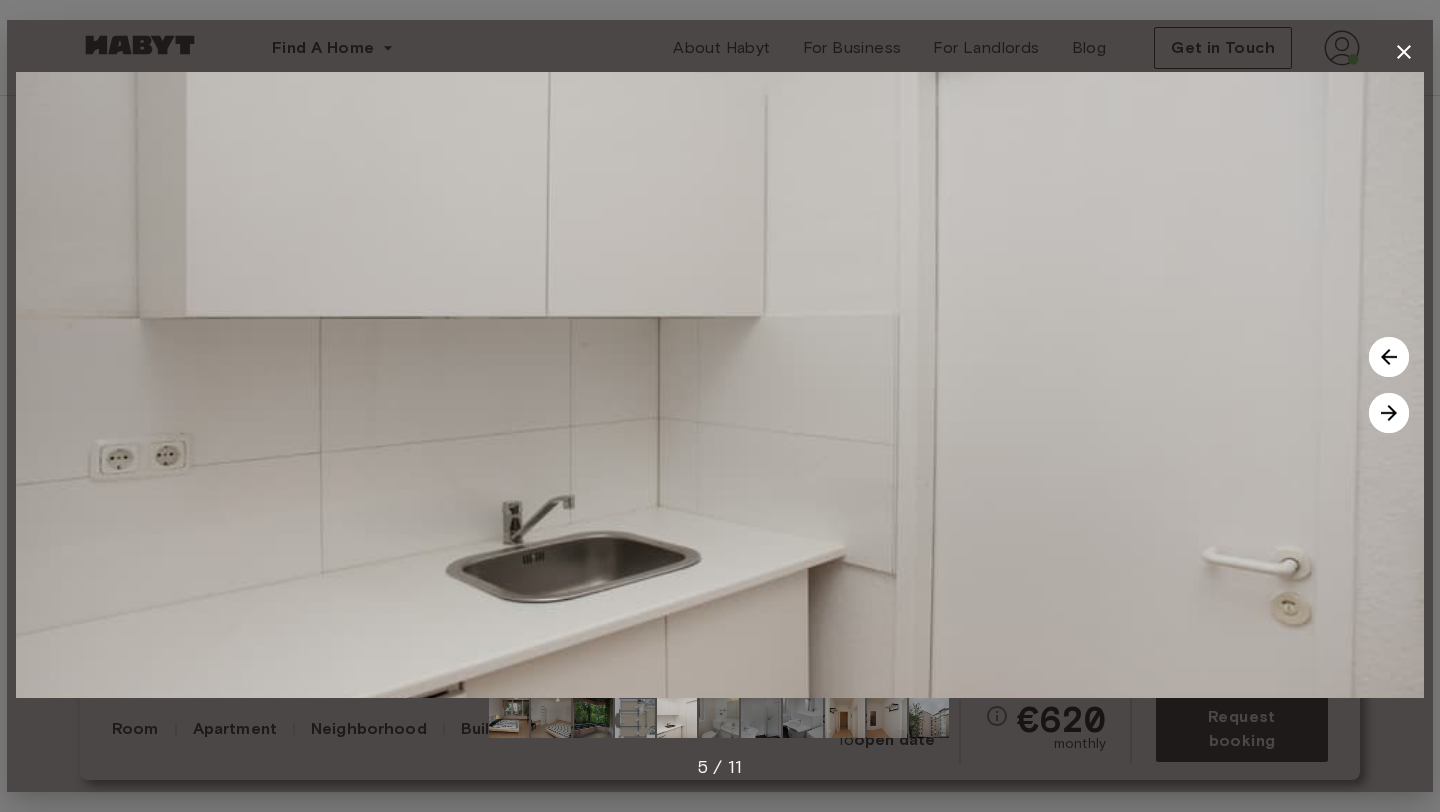 click at bounding box center [1389, 413] 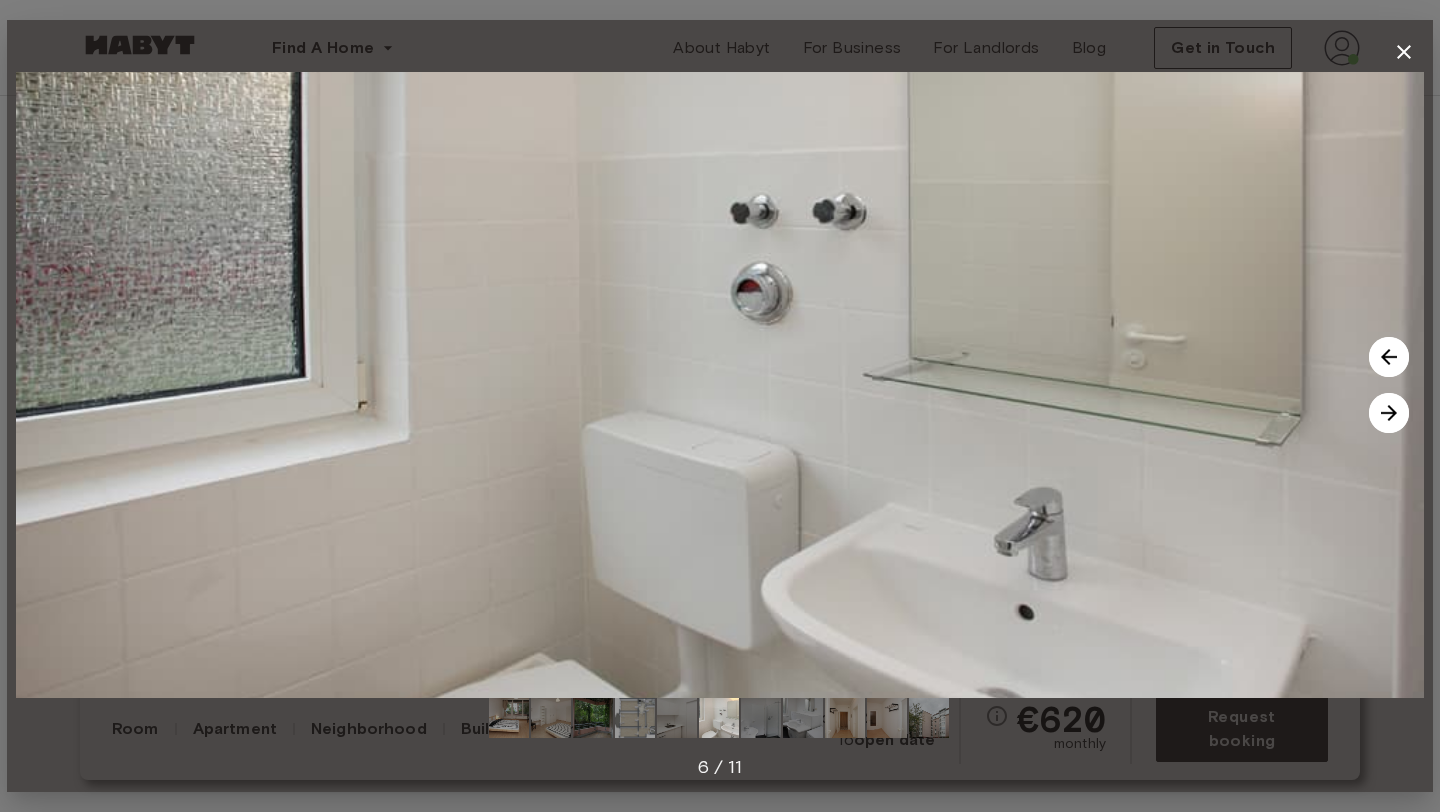 click at bounding box center [1389, 413] 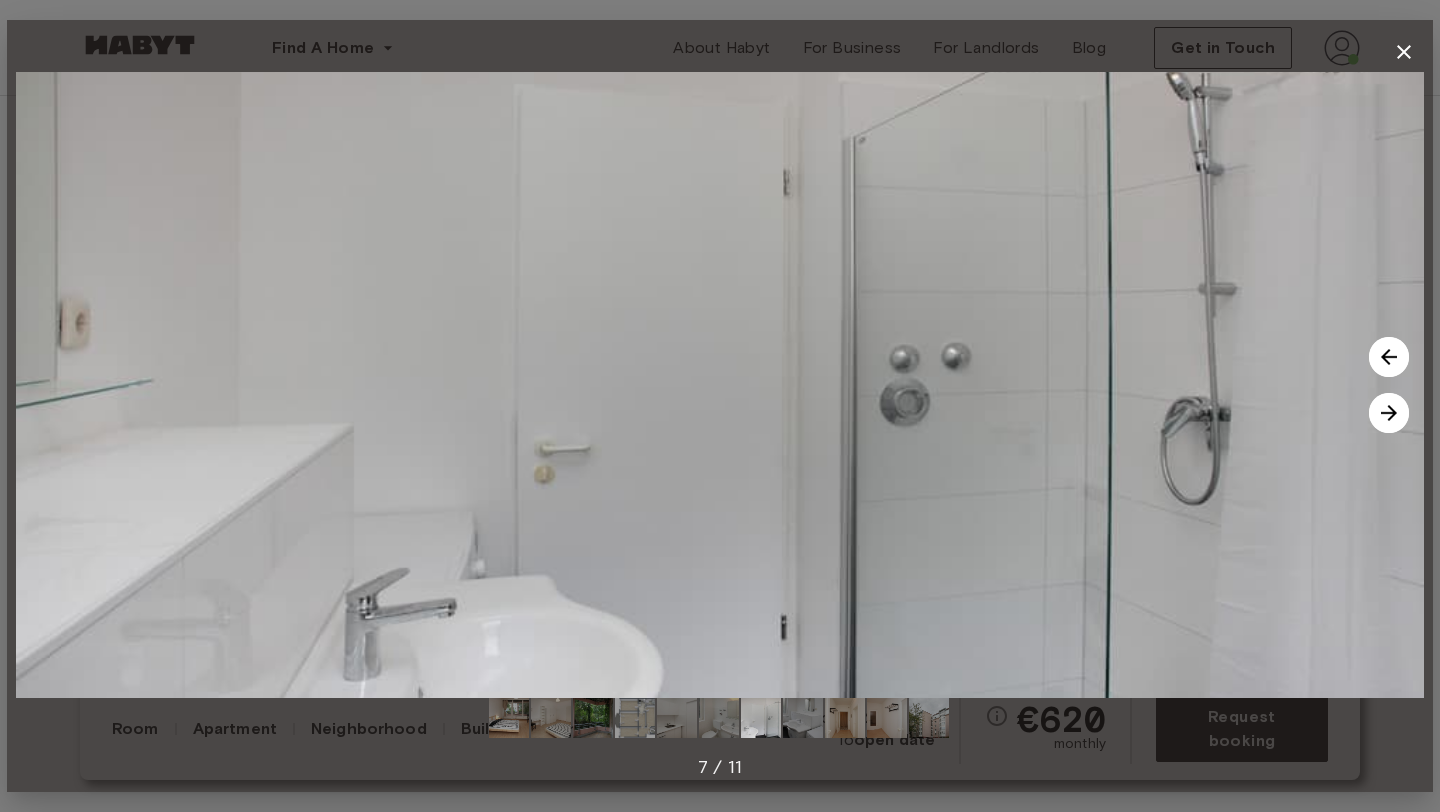 click at bounding box center [1389, 413] 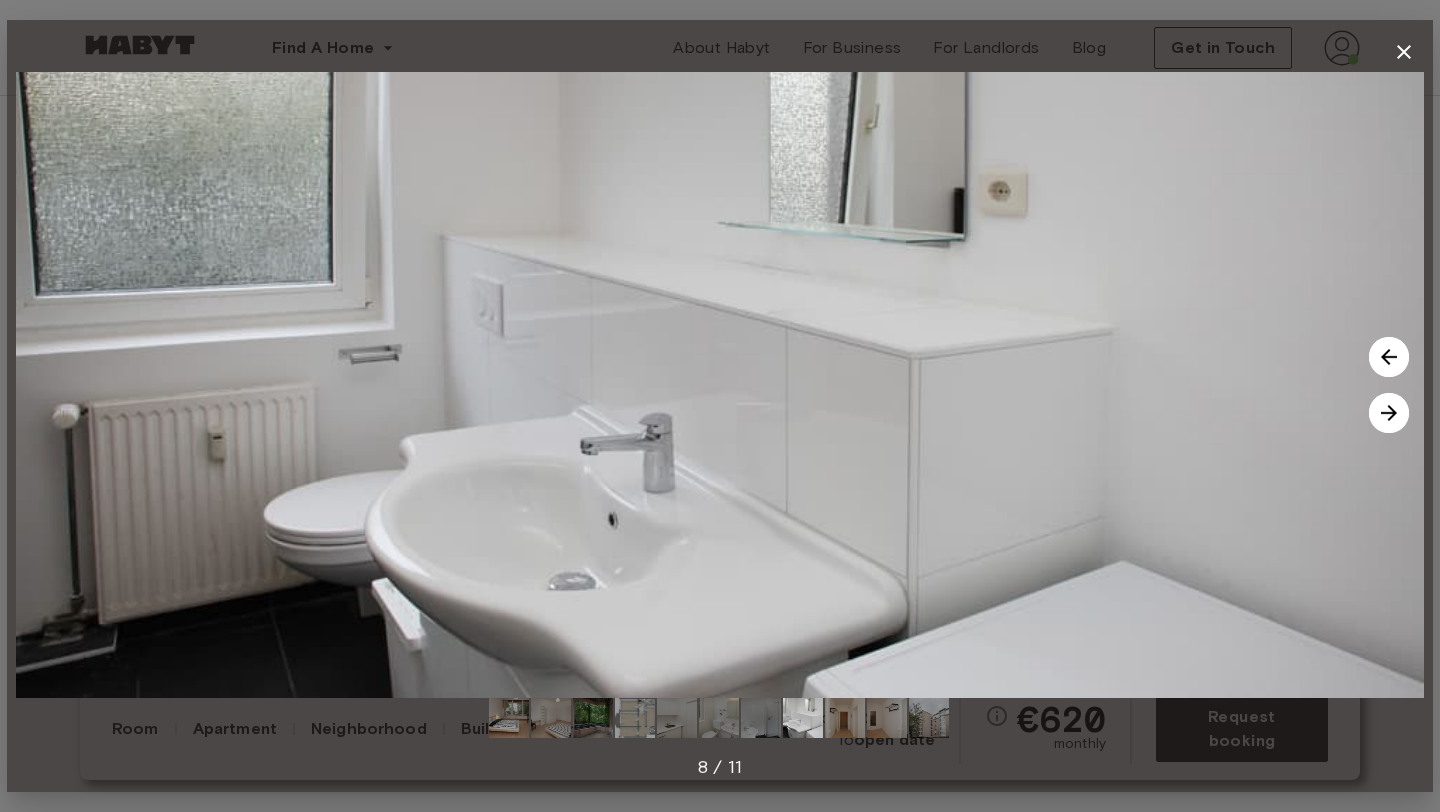 click at bounding box center (1389, 413) 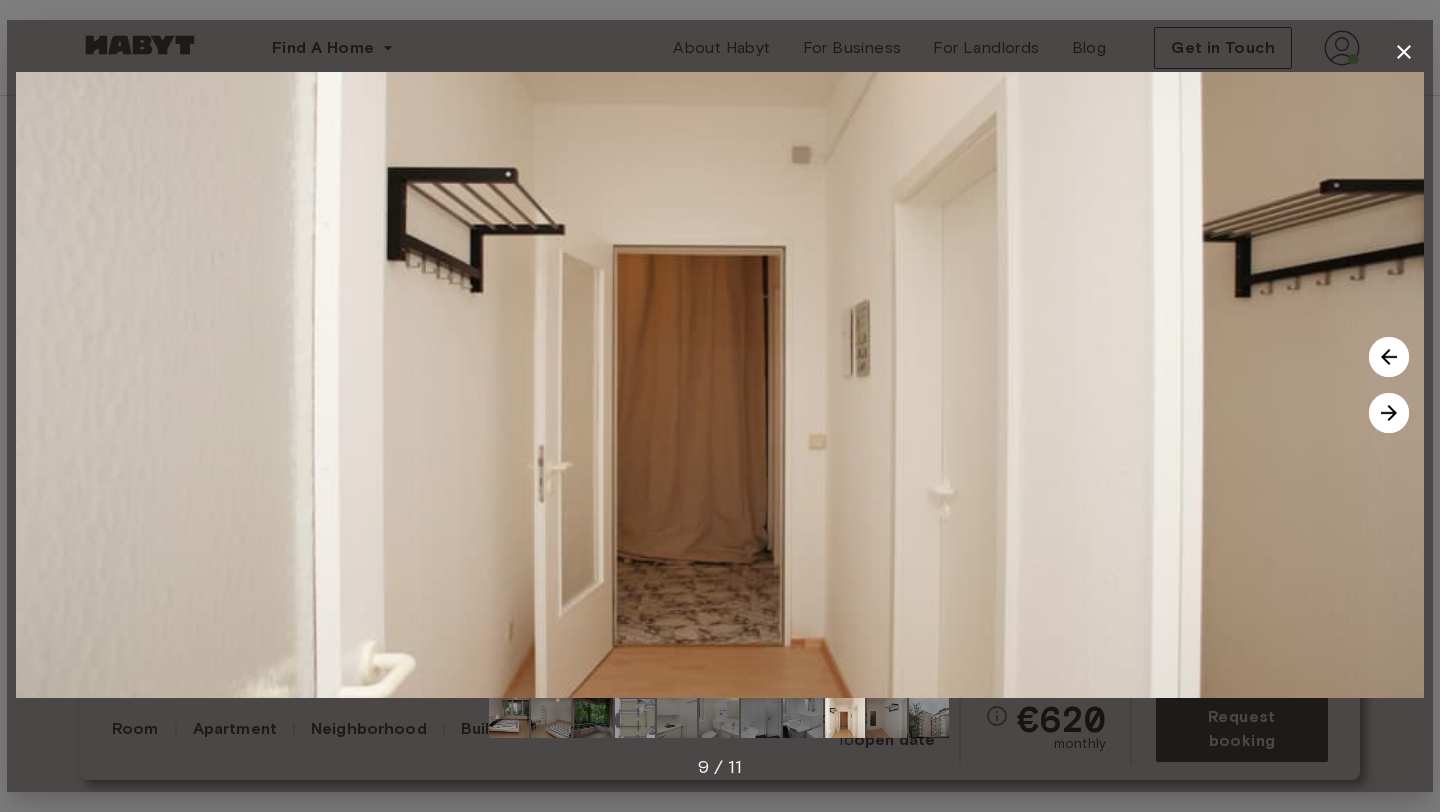 click at bounding box center [1389, 413] 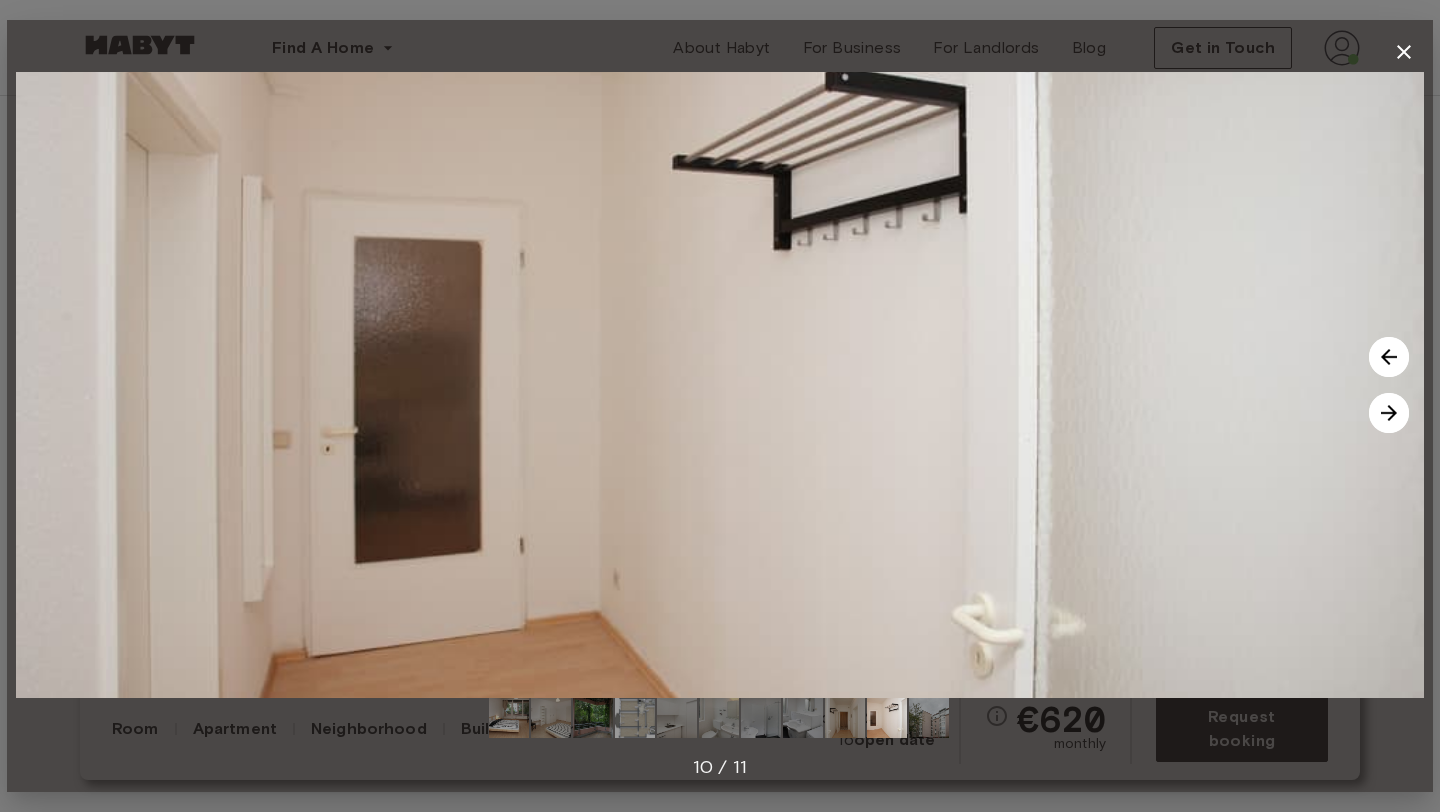 click 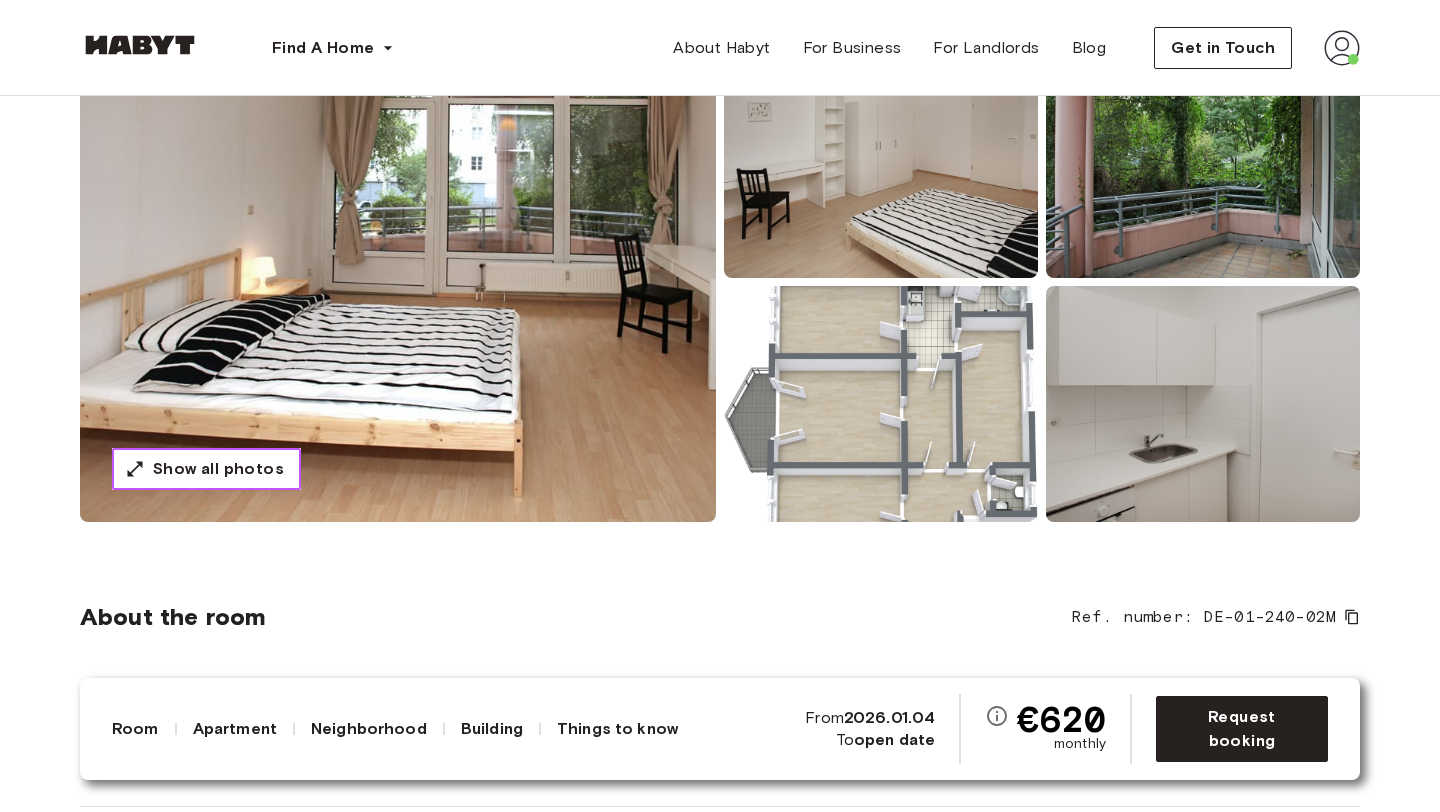 scroll, scrollTop: 133, scrollLeft: 0, axis: vertical 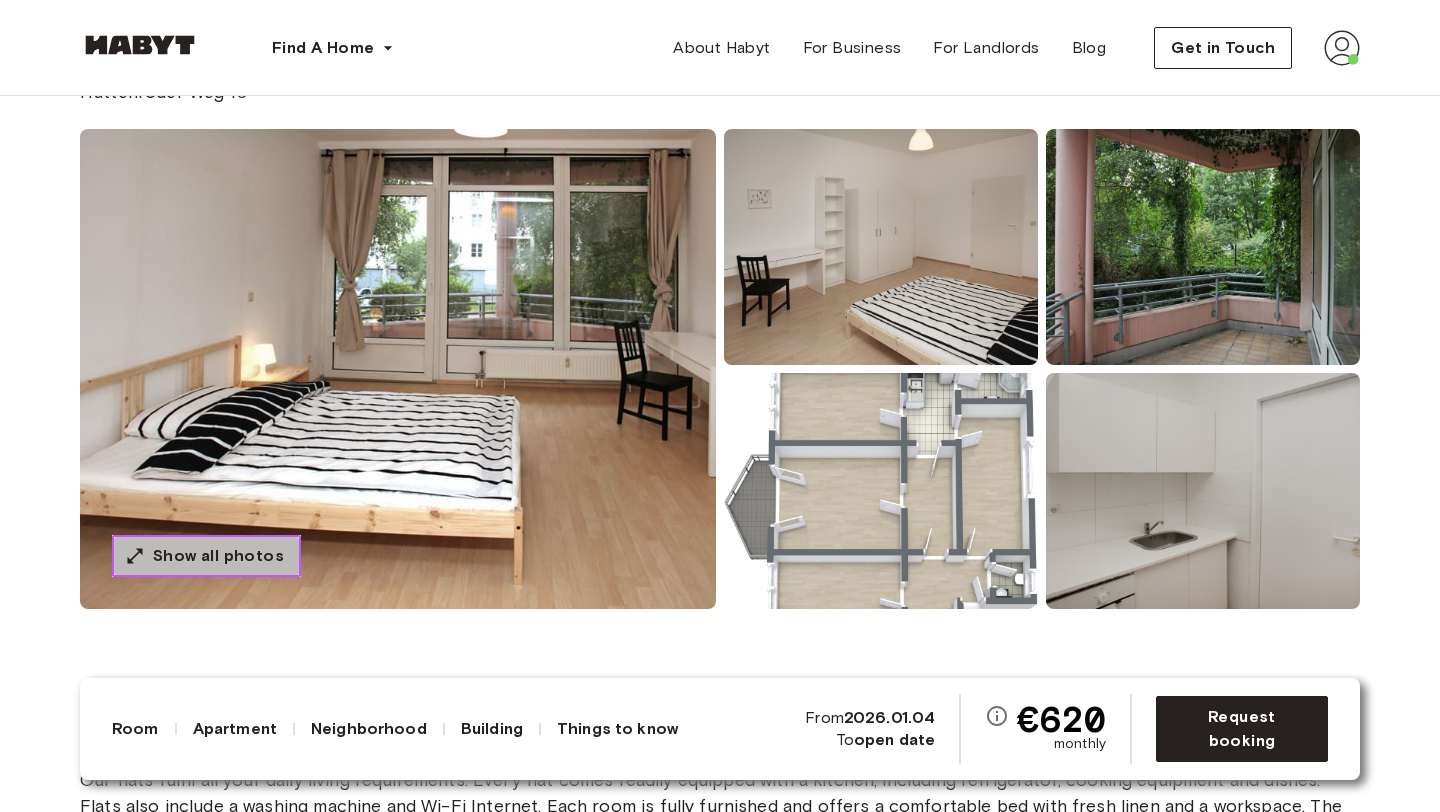click on "Show all photos" at bounding box center (218, 556) 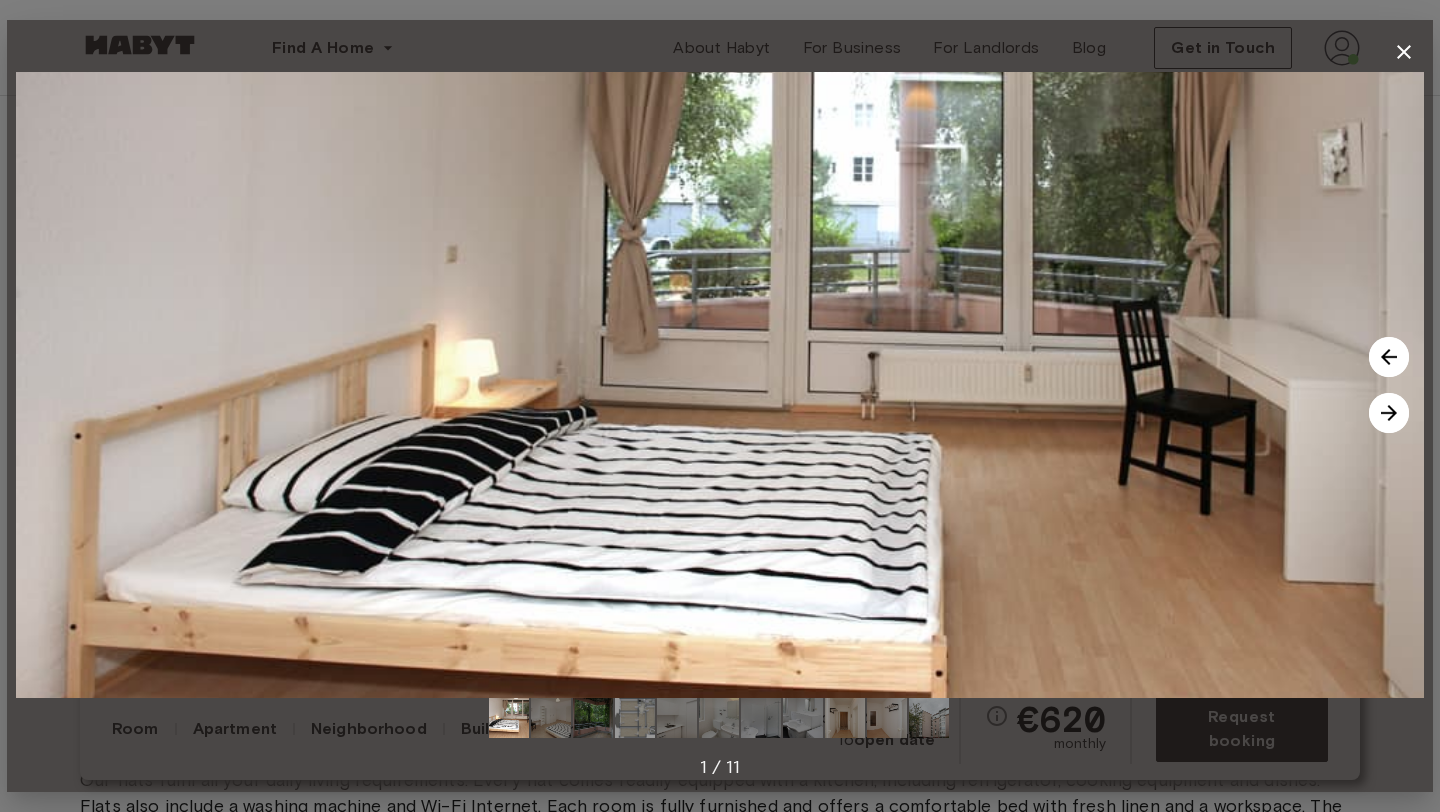click at bounding box center [1389, 413] 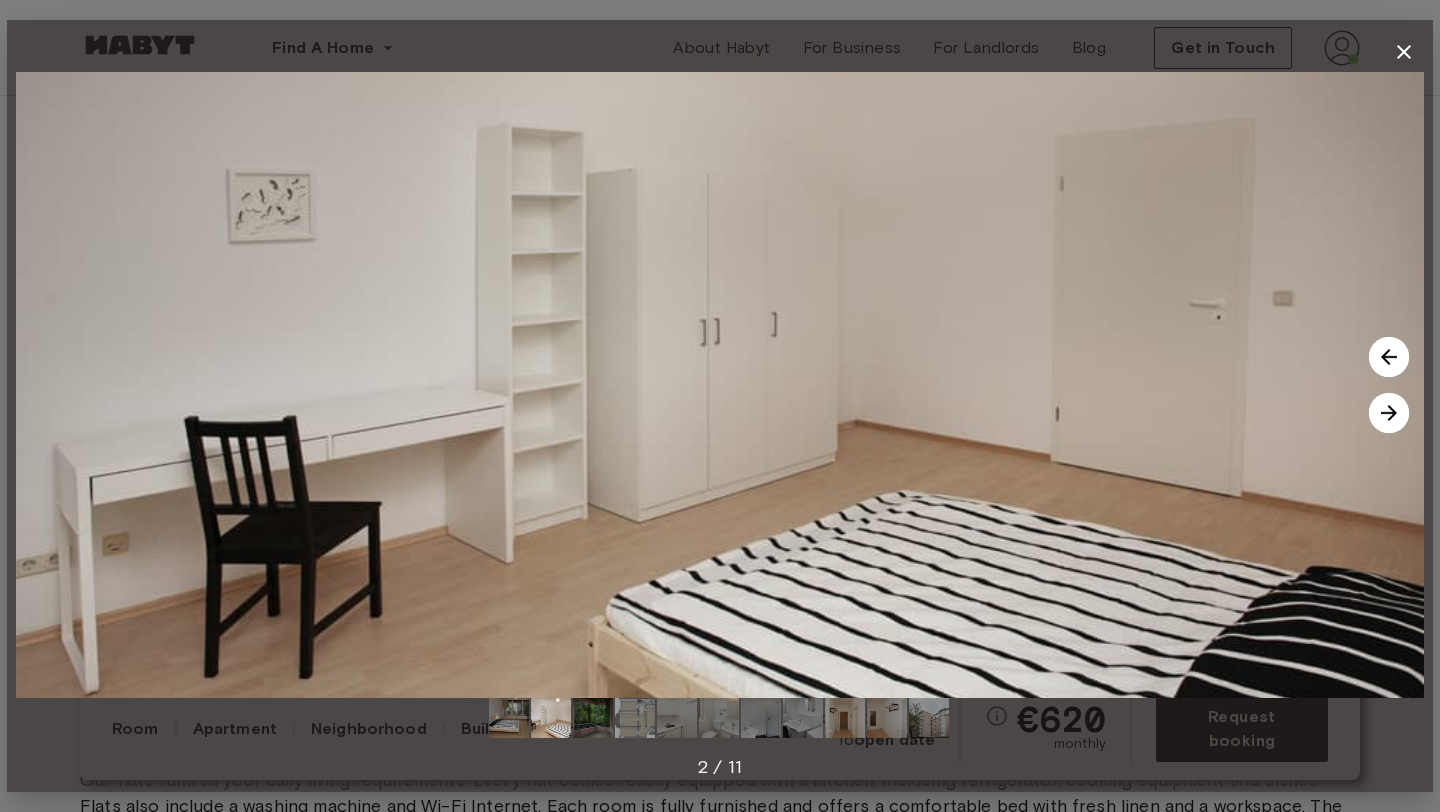 click at bounding box center [1389, 413] 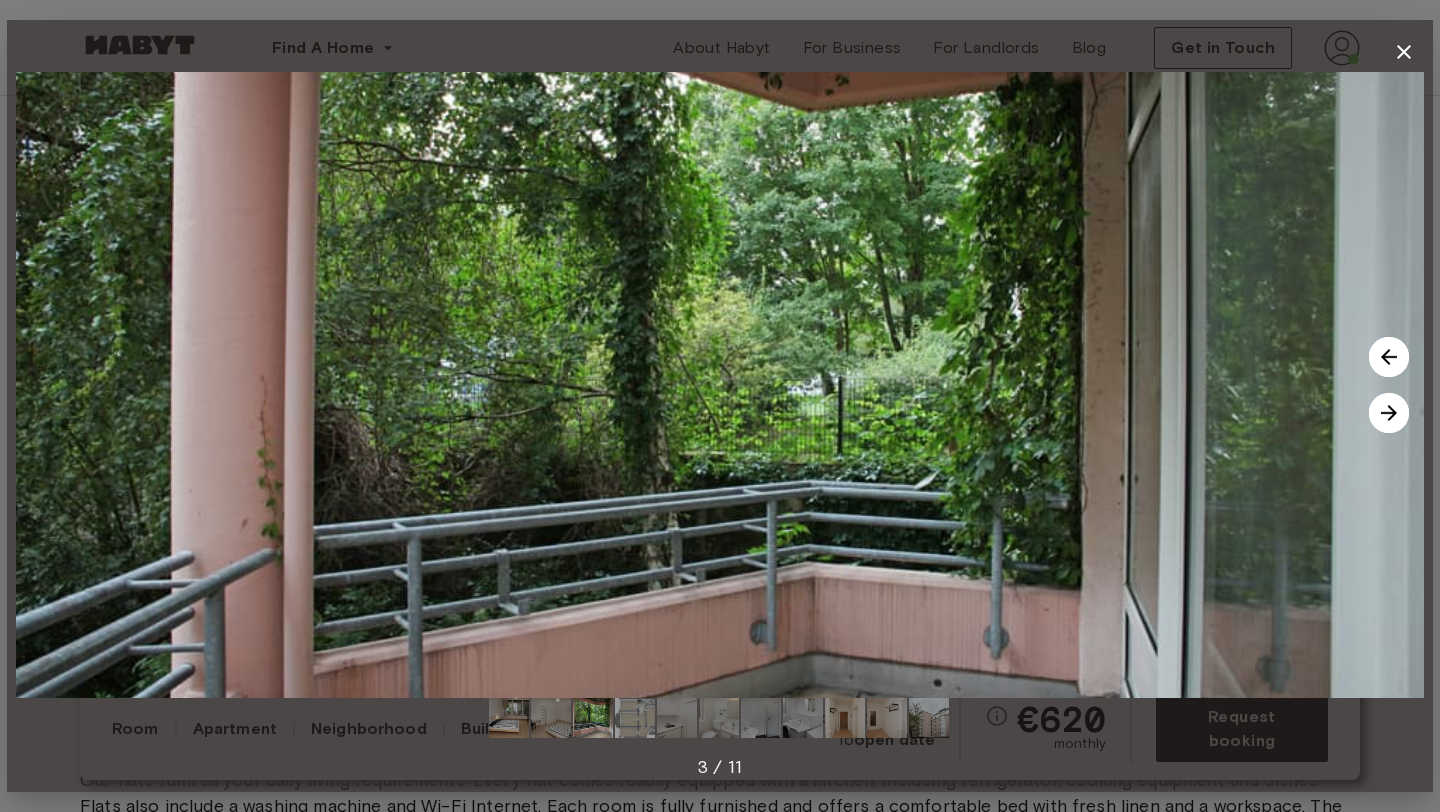 click at bounding box center [1389, 357] 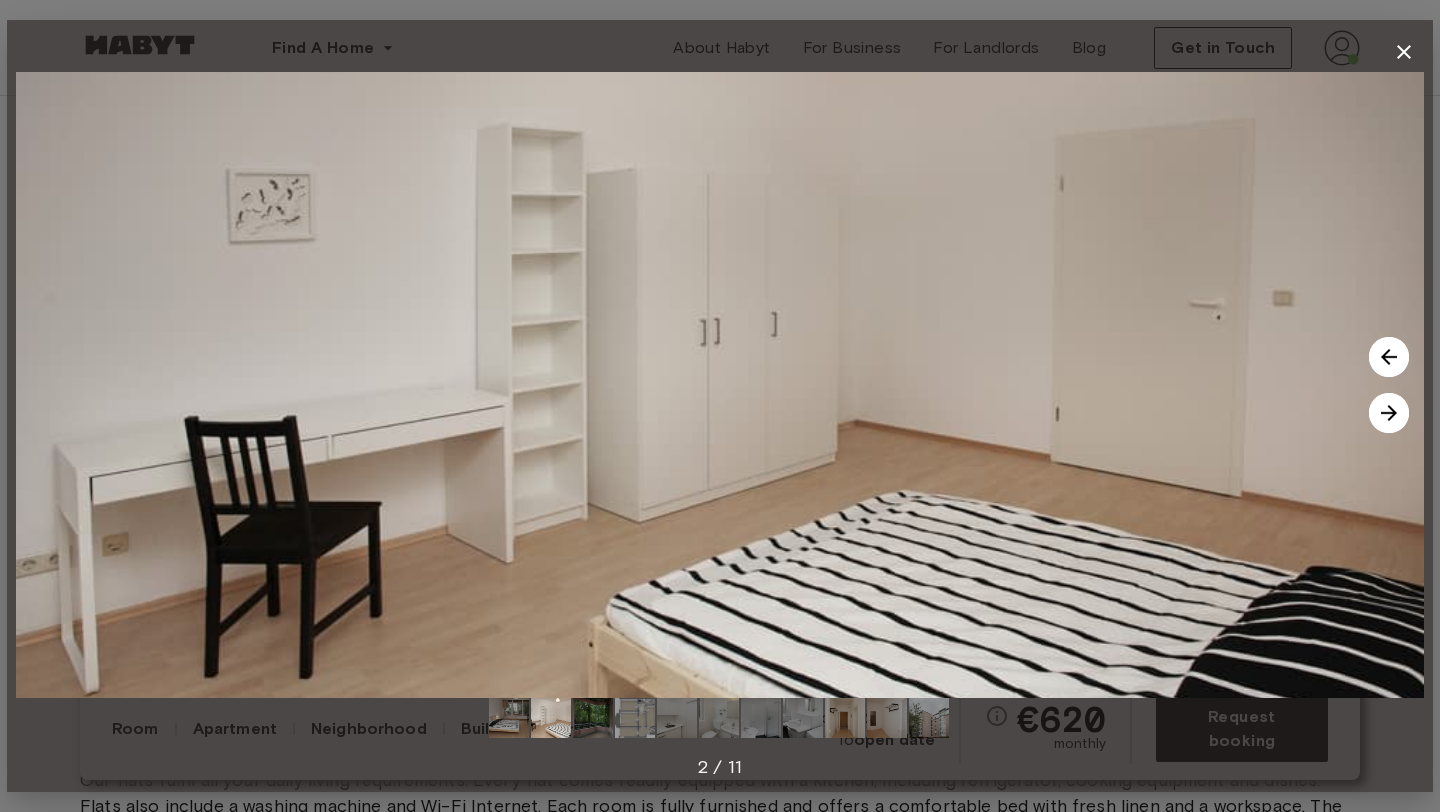 click at bounding box center (720, 385) 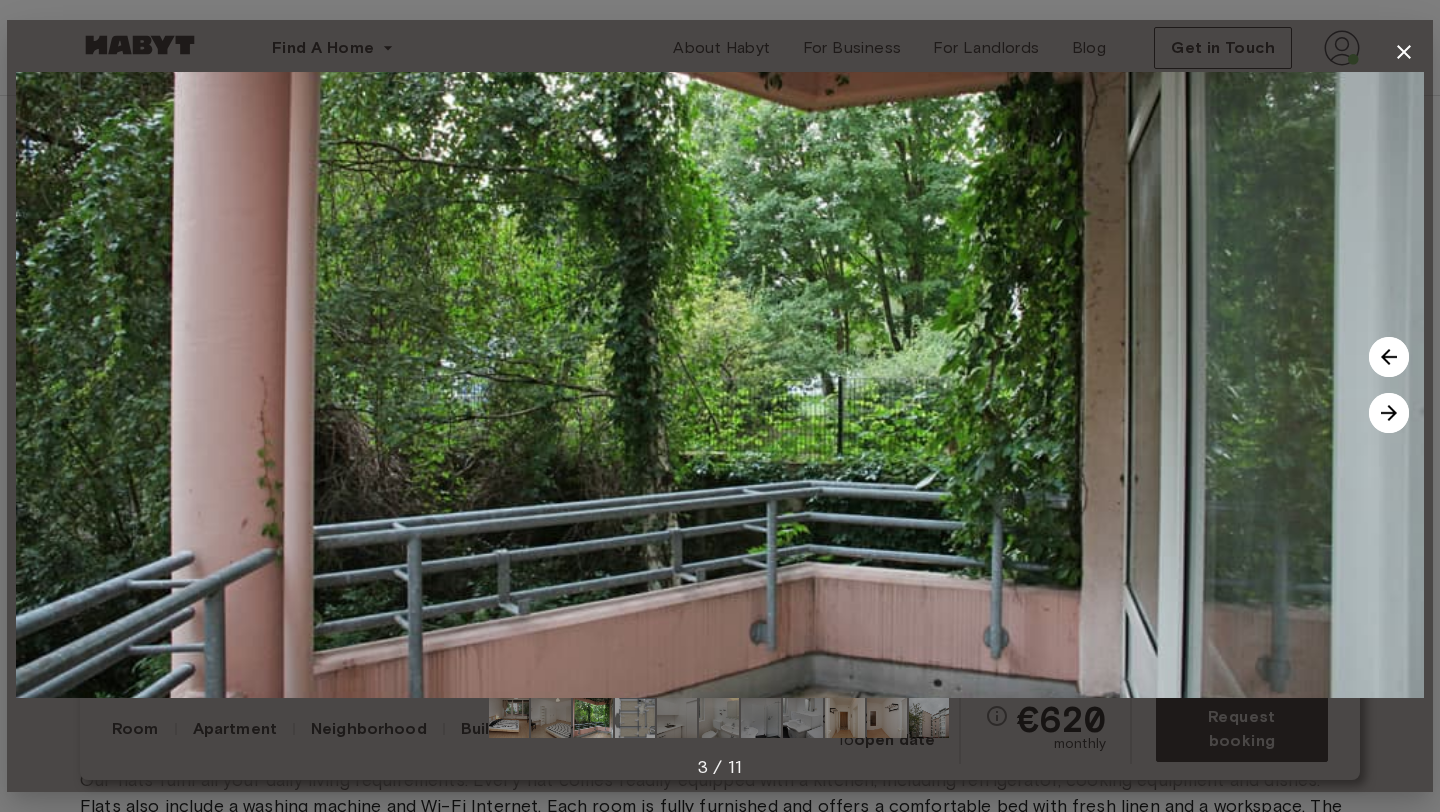 click at bounding box center (1389, 413) 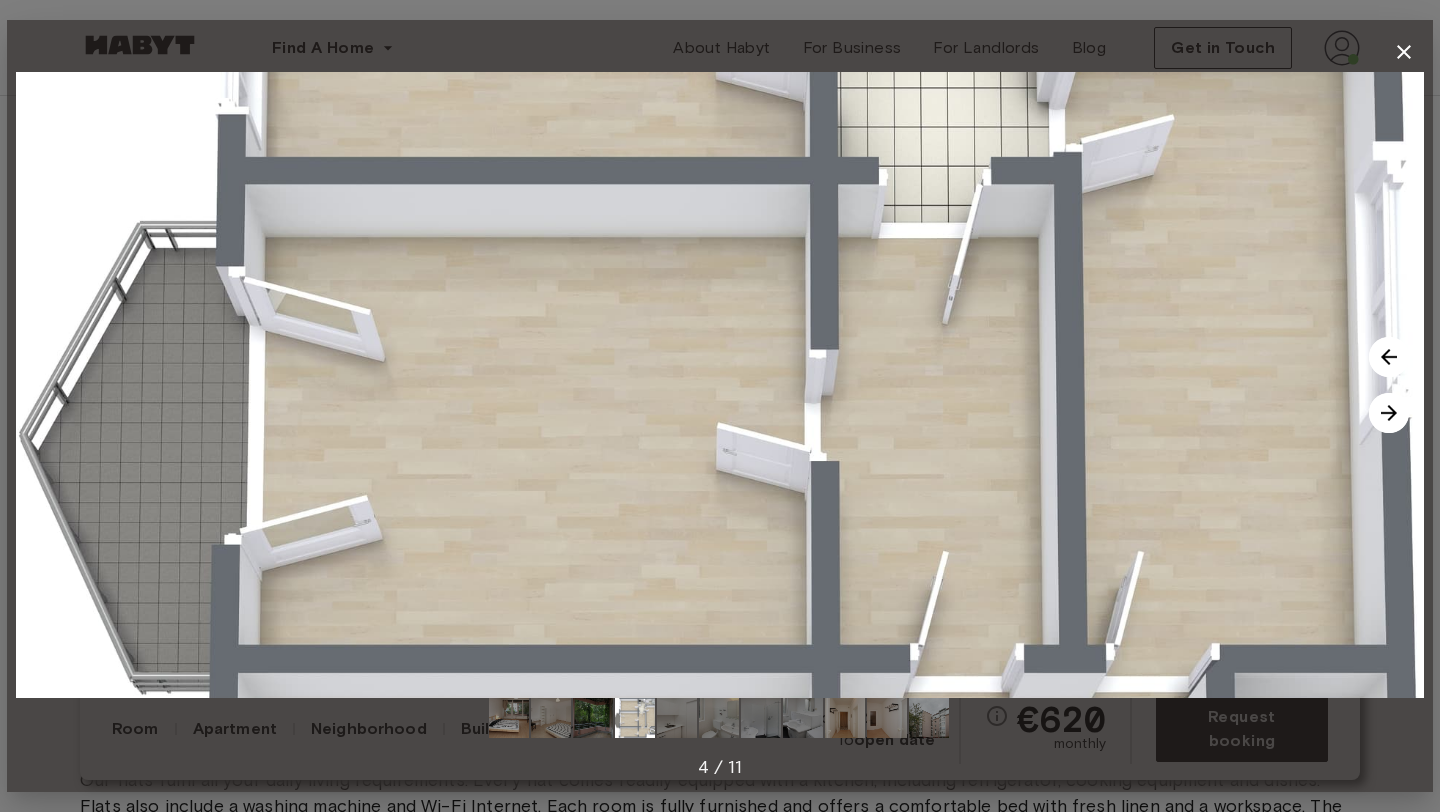 click at bounding box center [1389, 413] 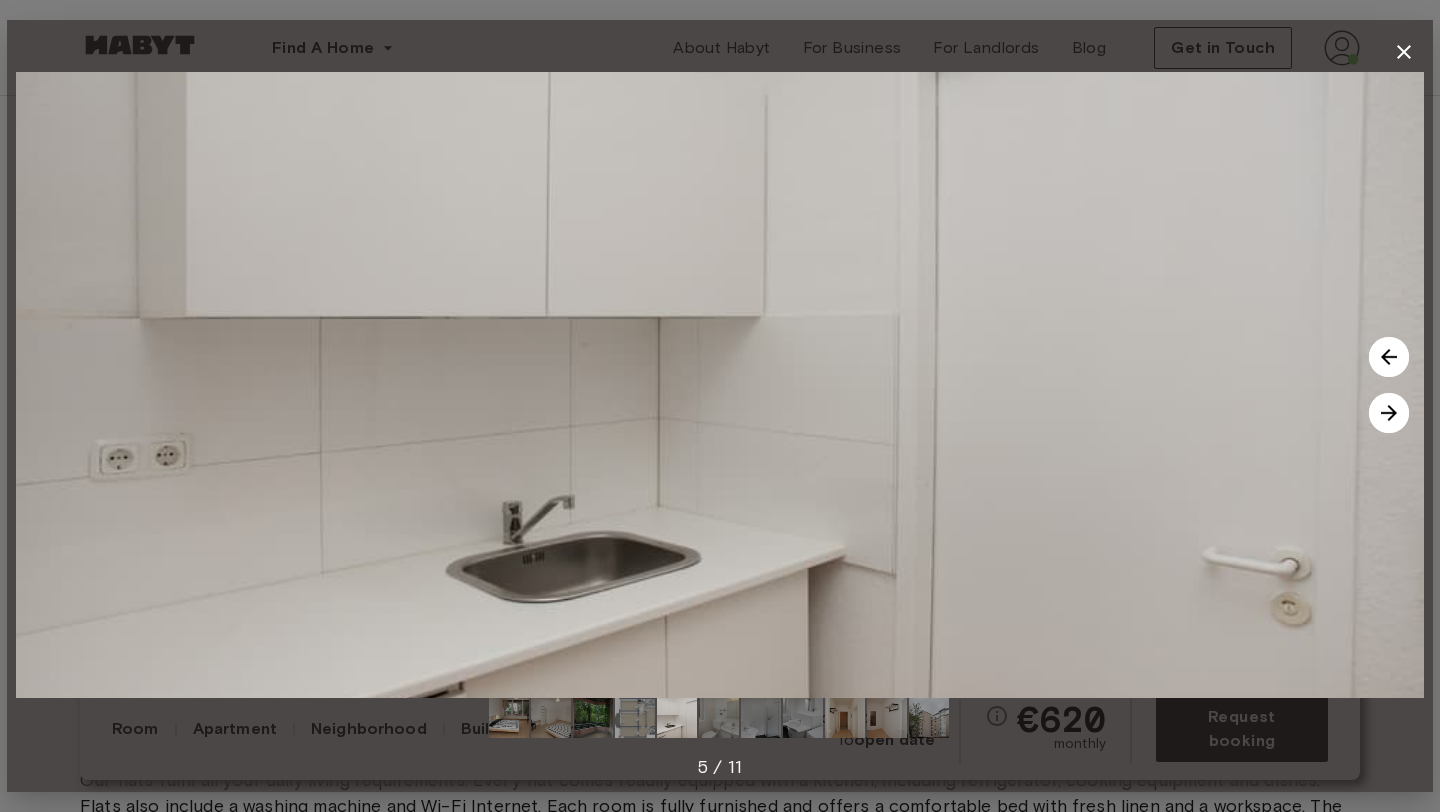 click at bounding box center (1389, 413) 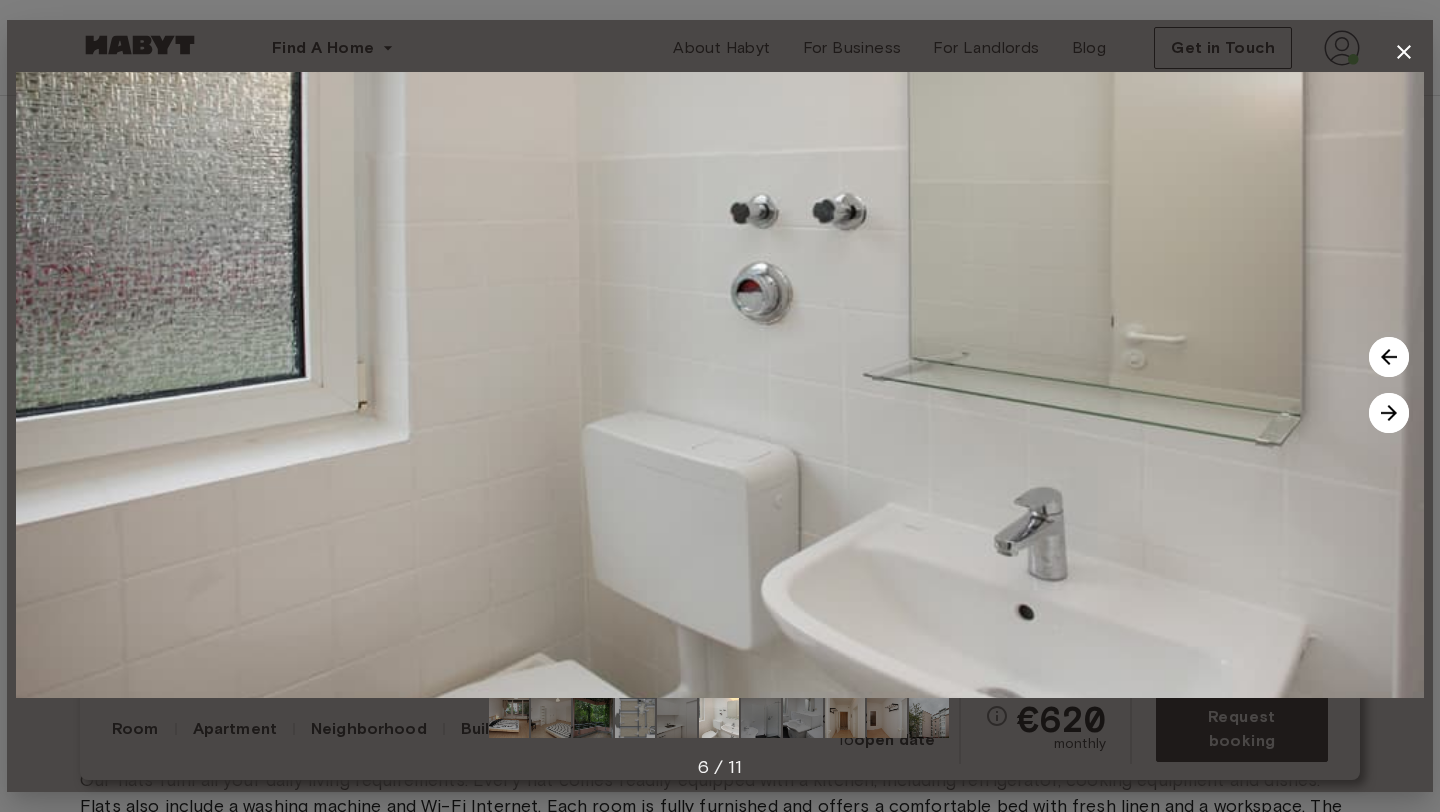 click 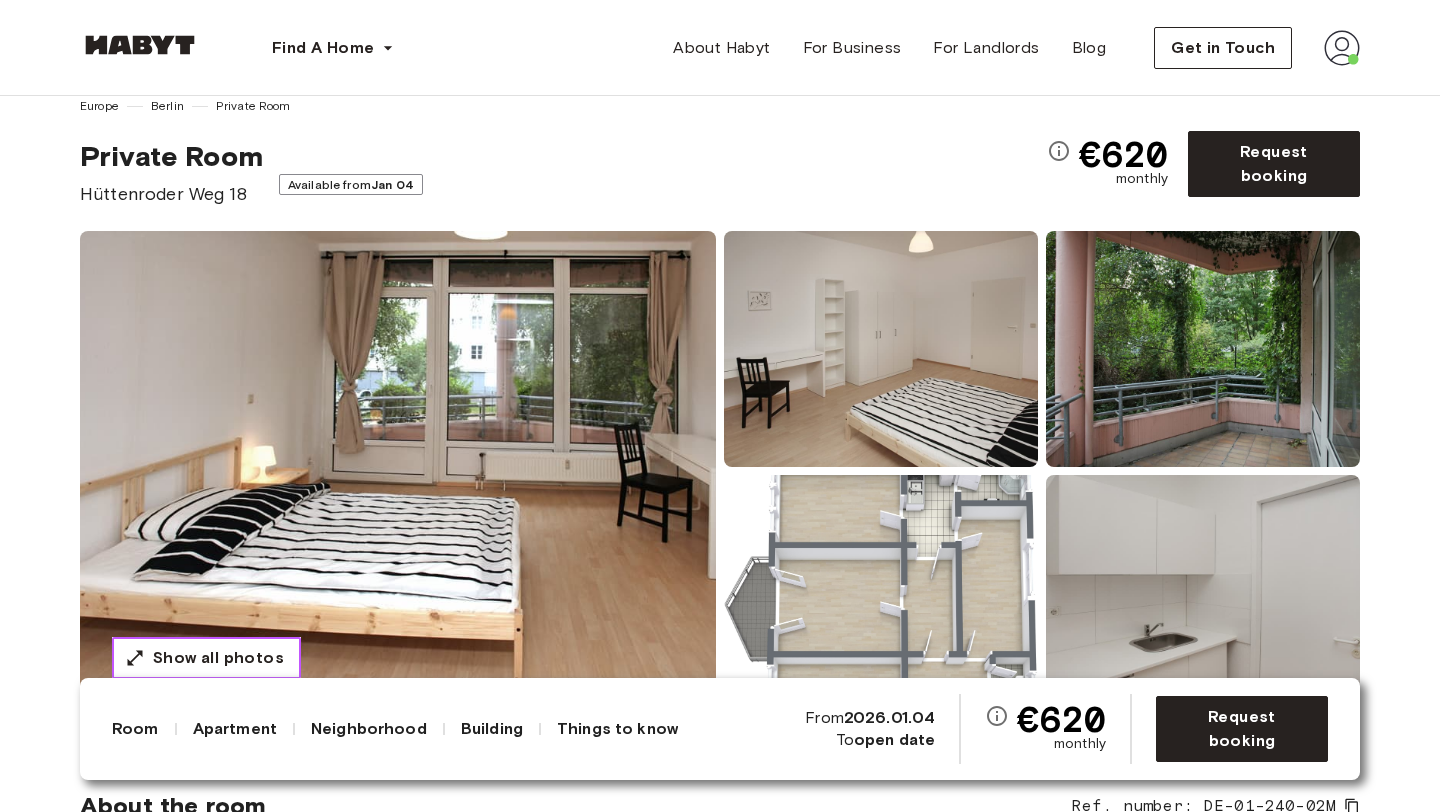 scroll, scrollTop: 32, scrollLeft: 0, axis: vertical 